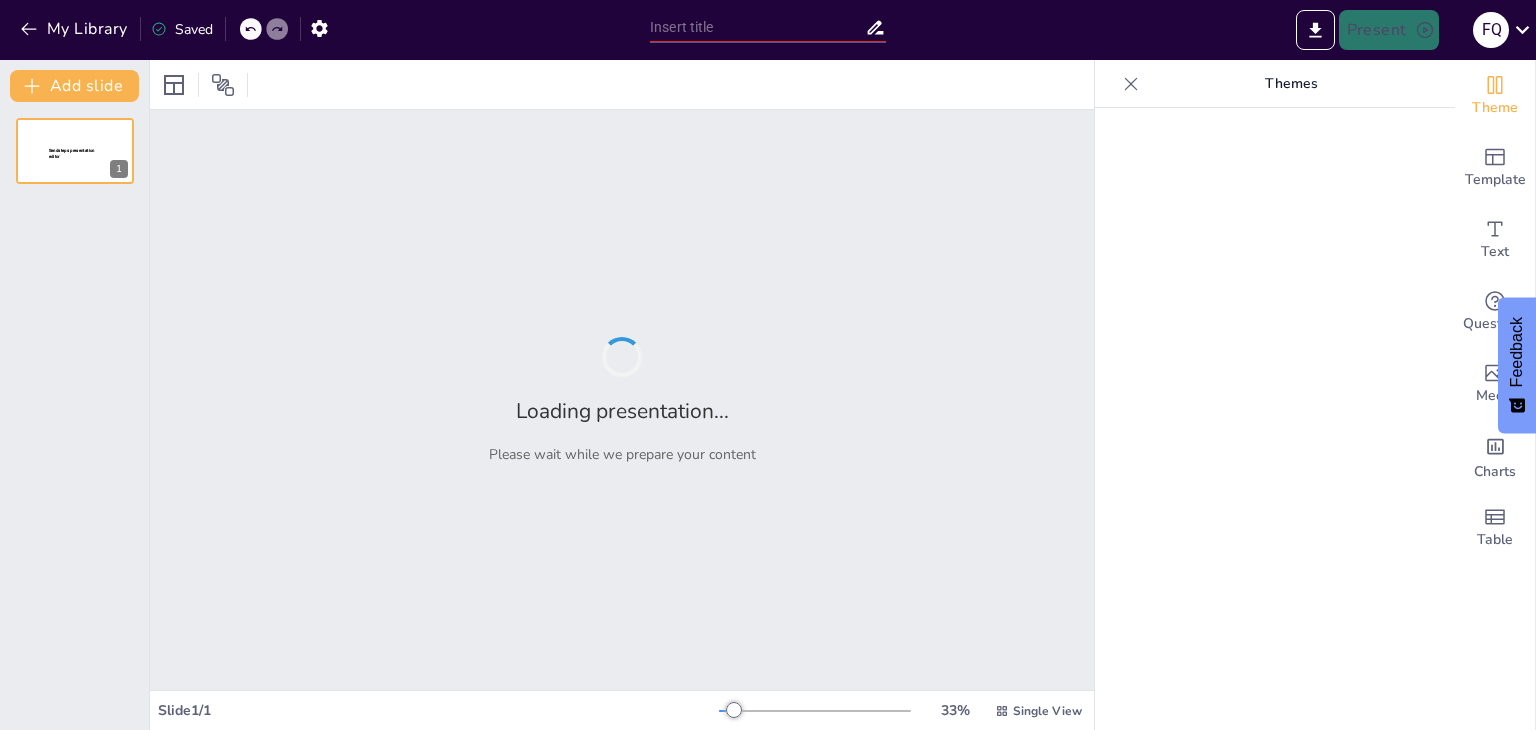 type on "Enfermedades de Transmisión Sexual: Comprendiendo el Contagio y la Prevención" 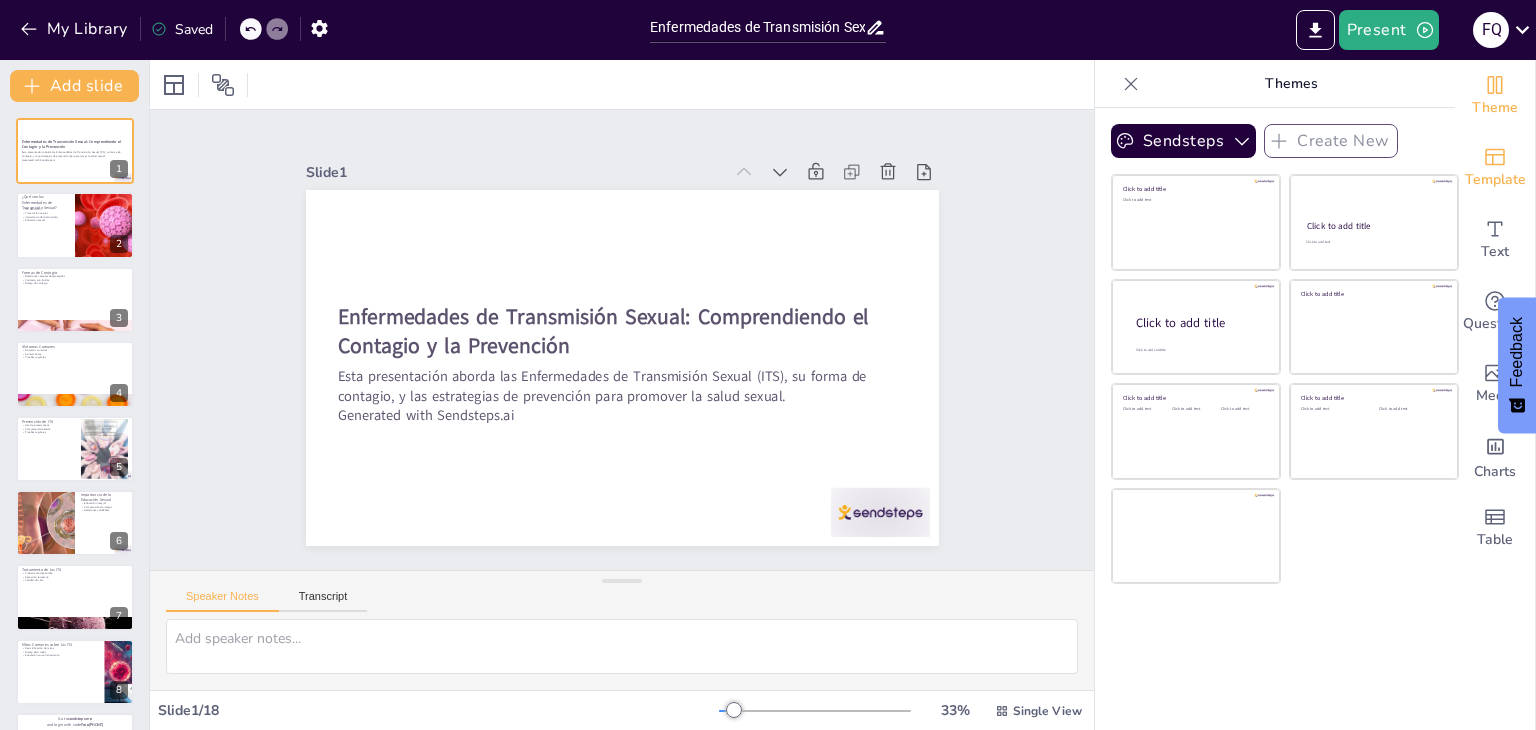 scroll, scrollTop: 0, scrollLeft: 0, axis: both 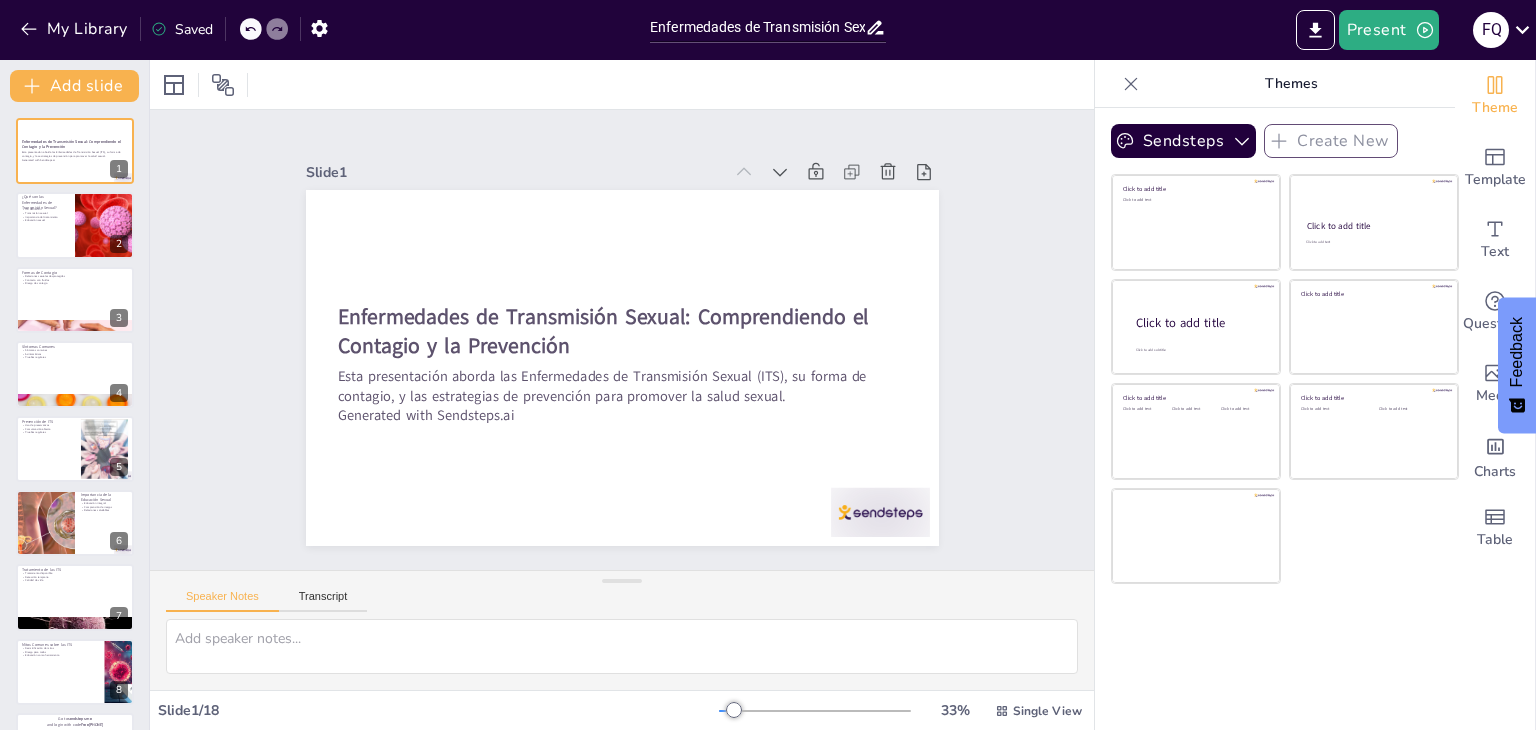 checkbox on "true" 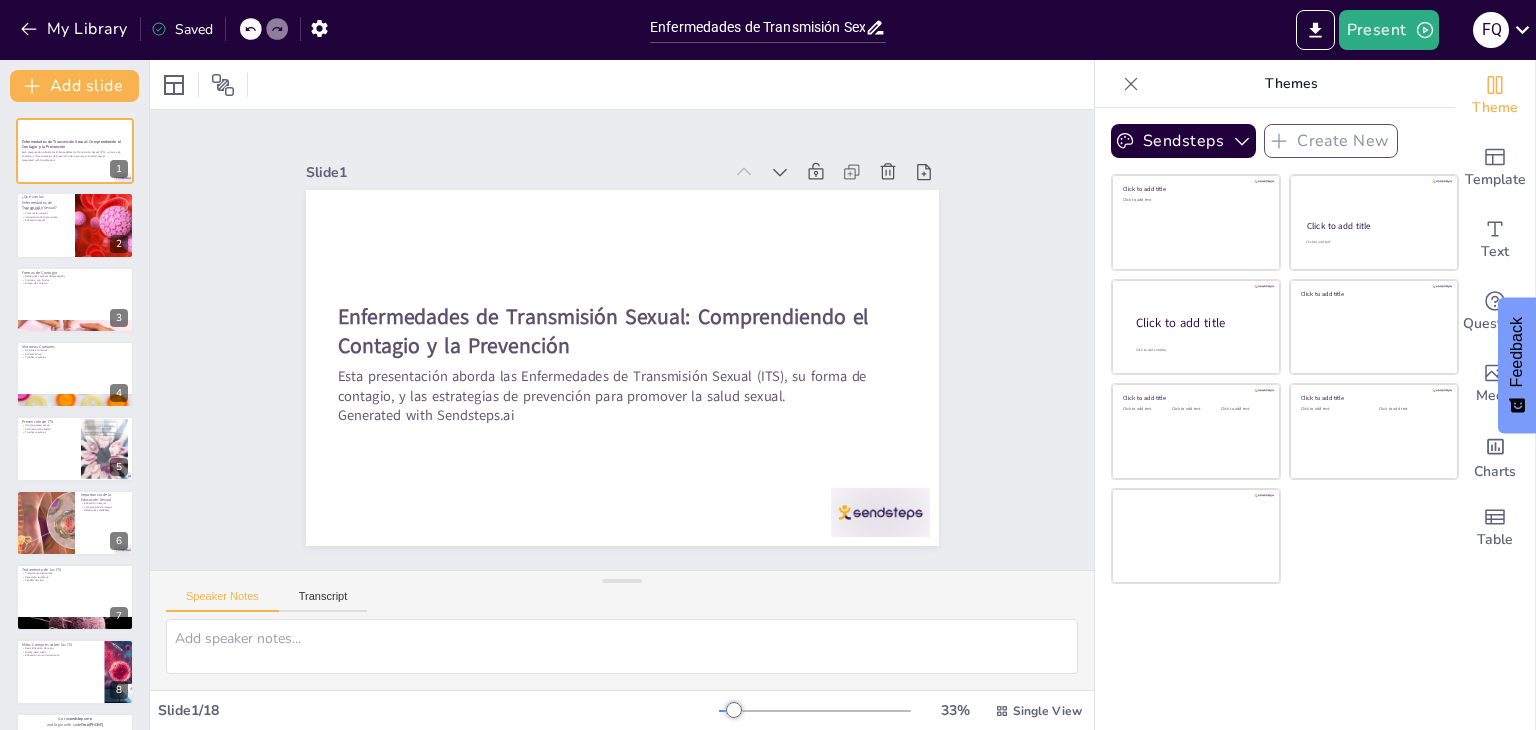 checkbox on "true" 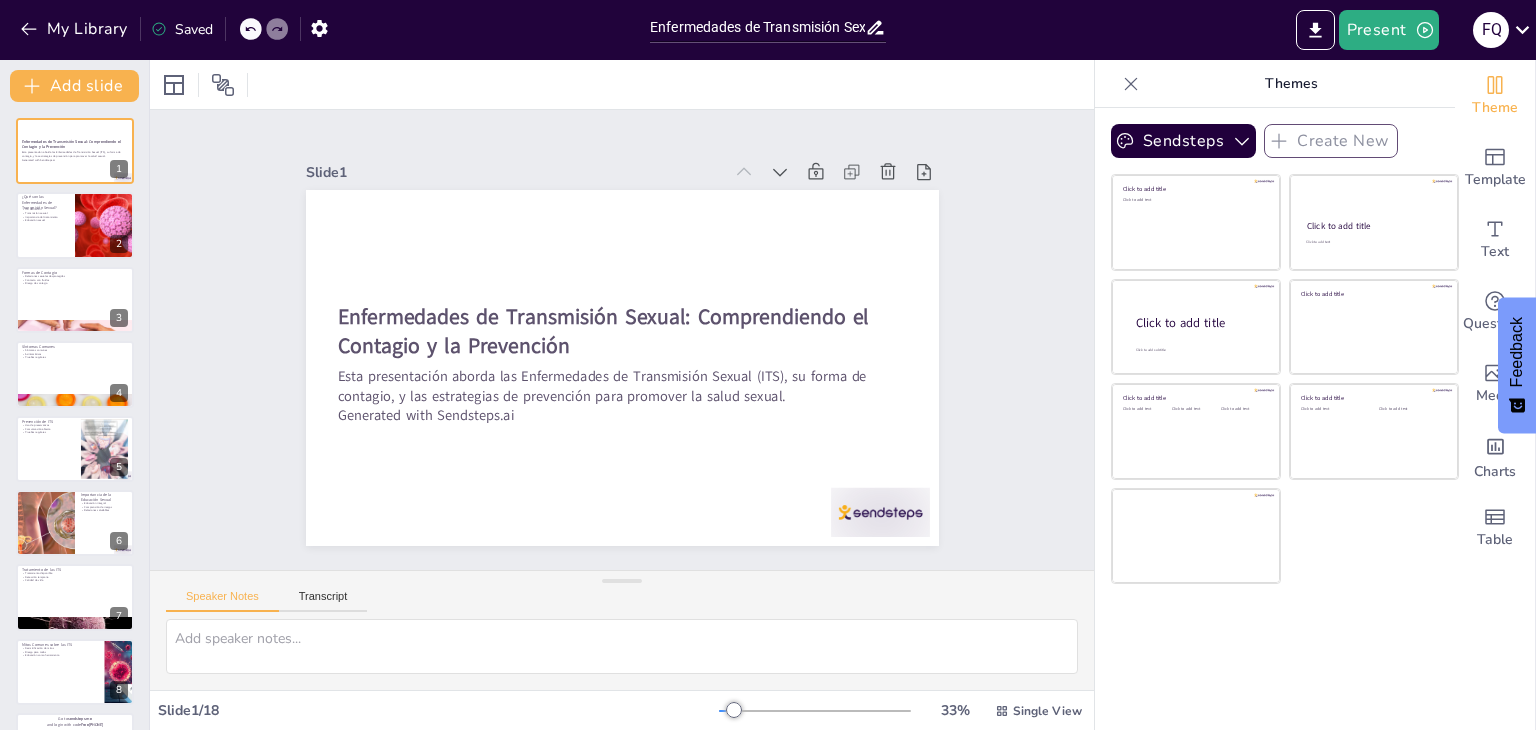 checkbox on "true" 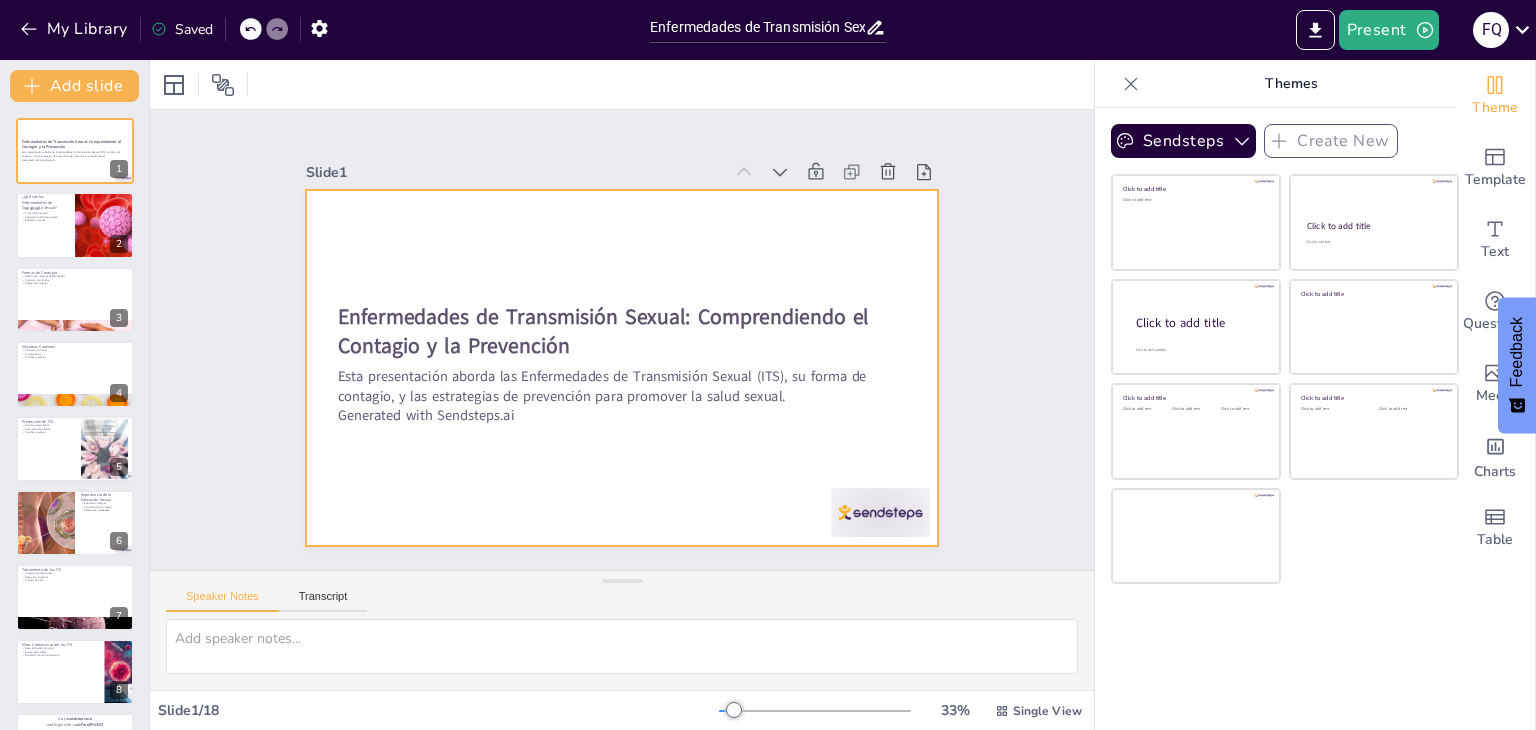 checkbox on "true" 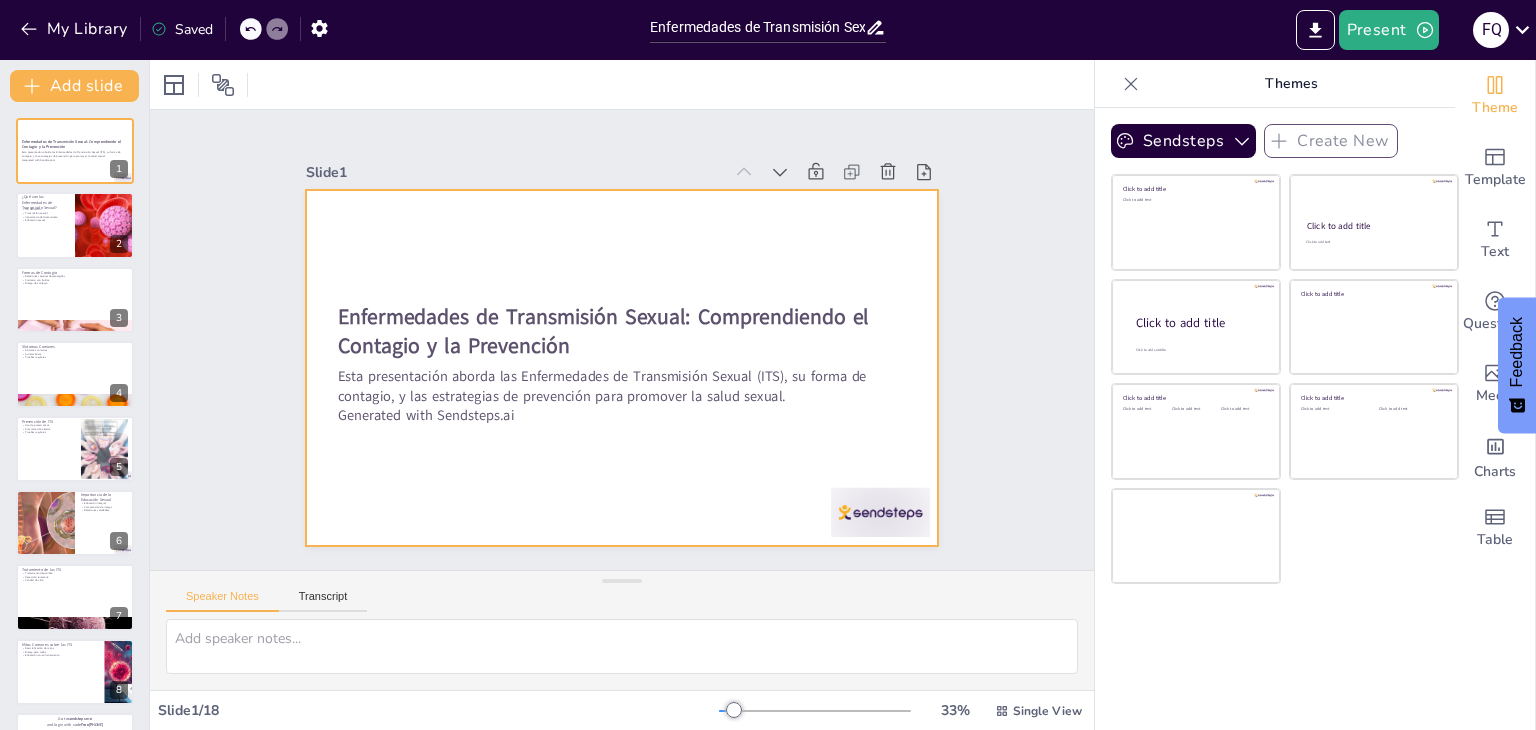 checkbox on "true" 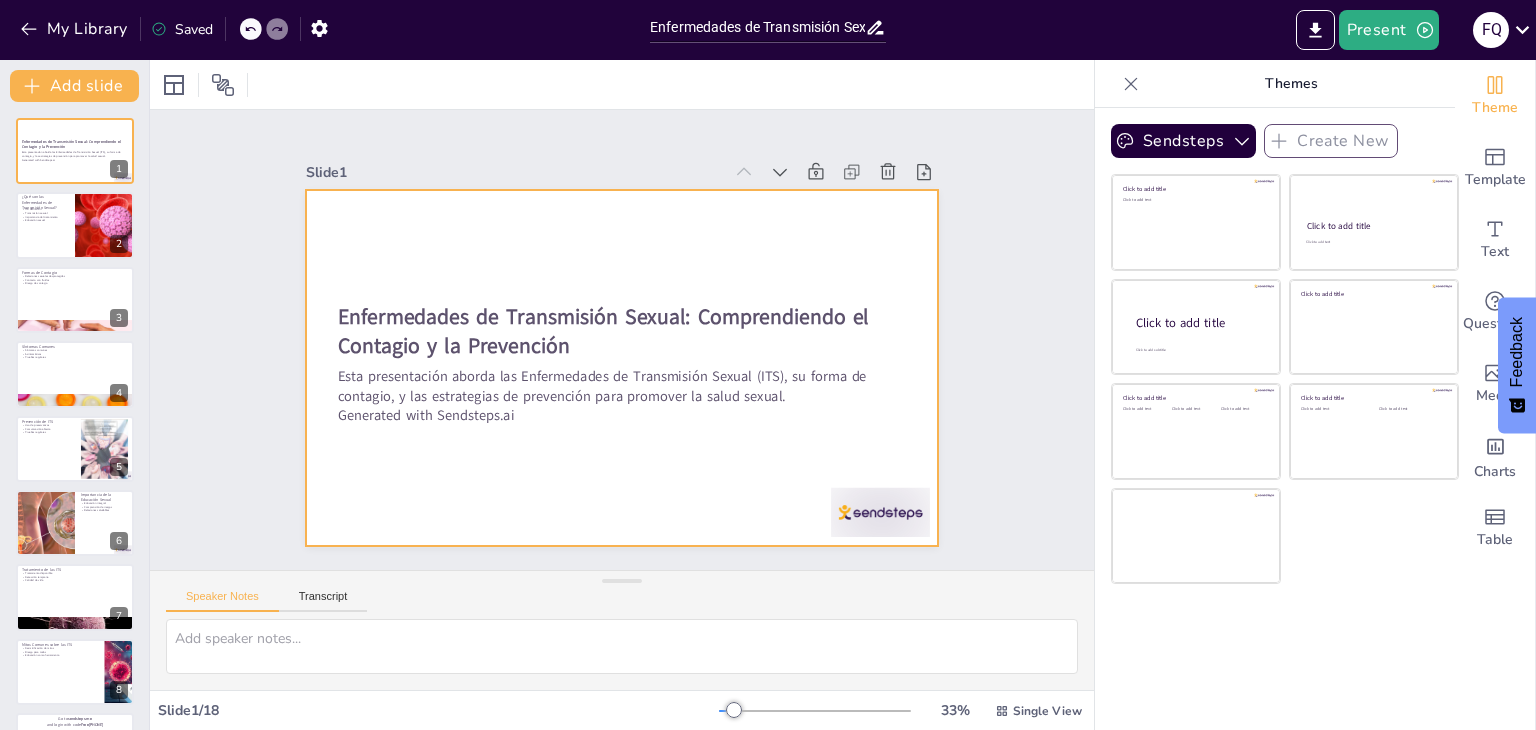 checkbox on "true" 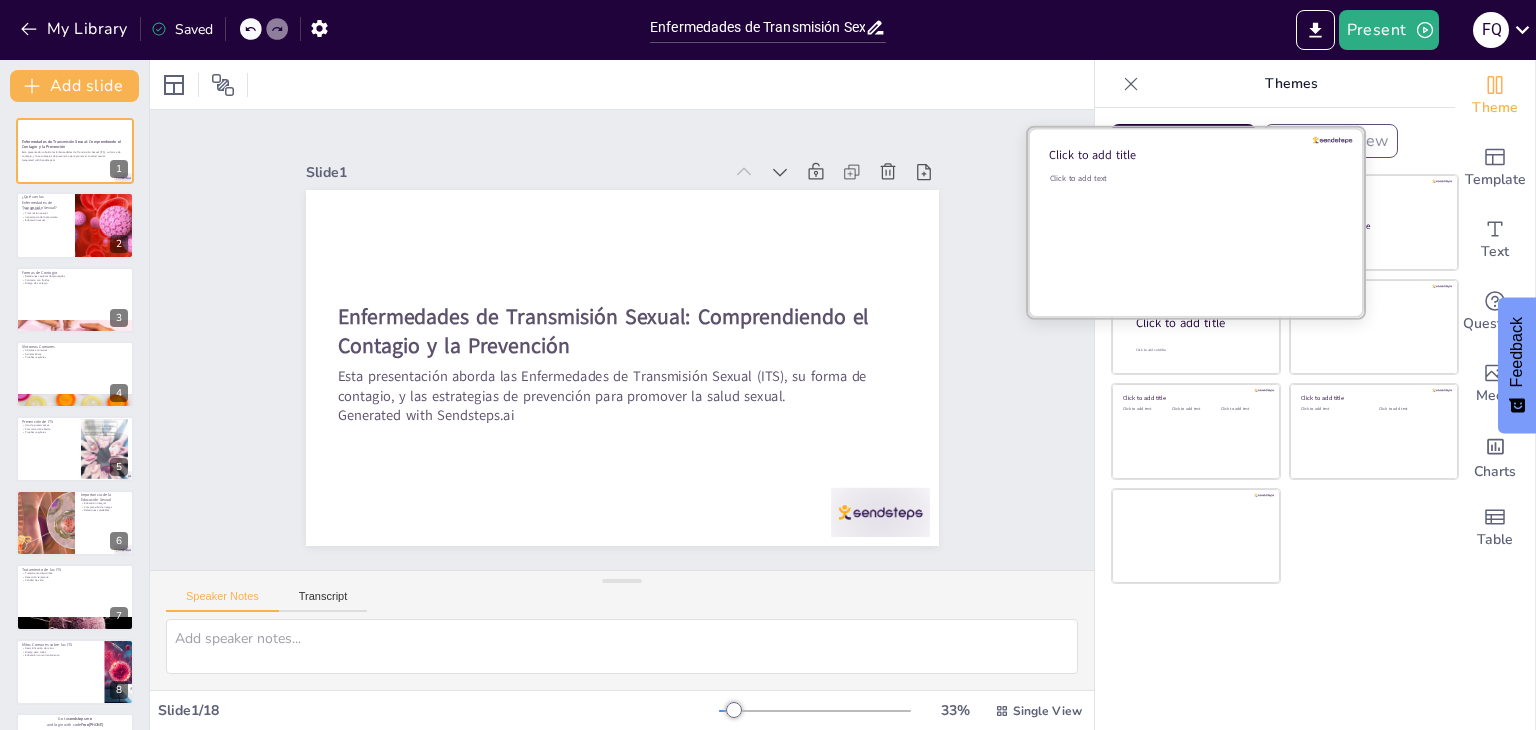 click on "Click to add text" at bounding box center [1193, 235] 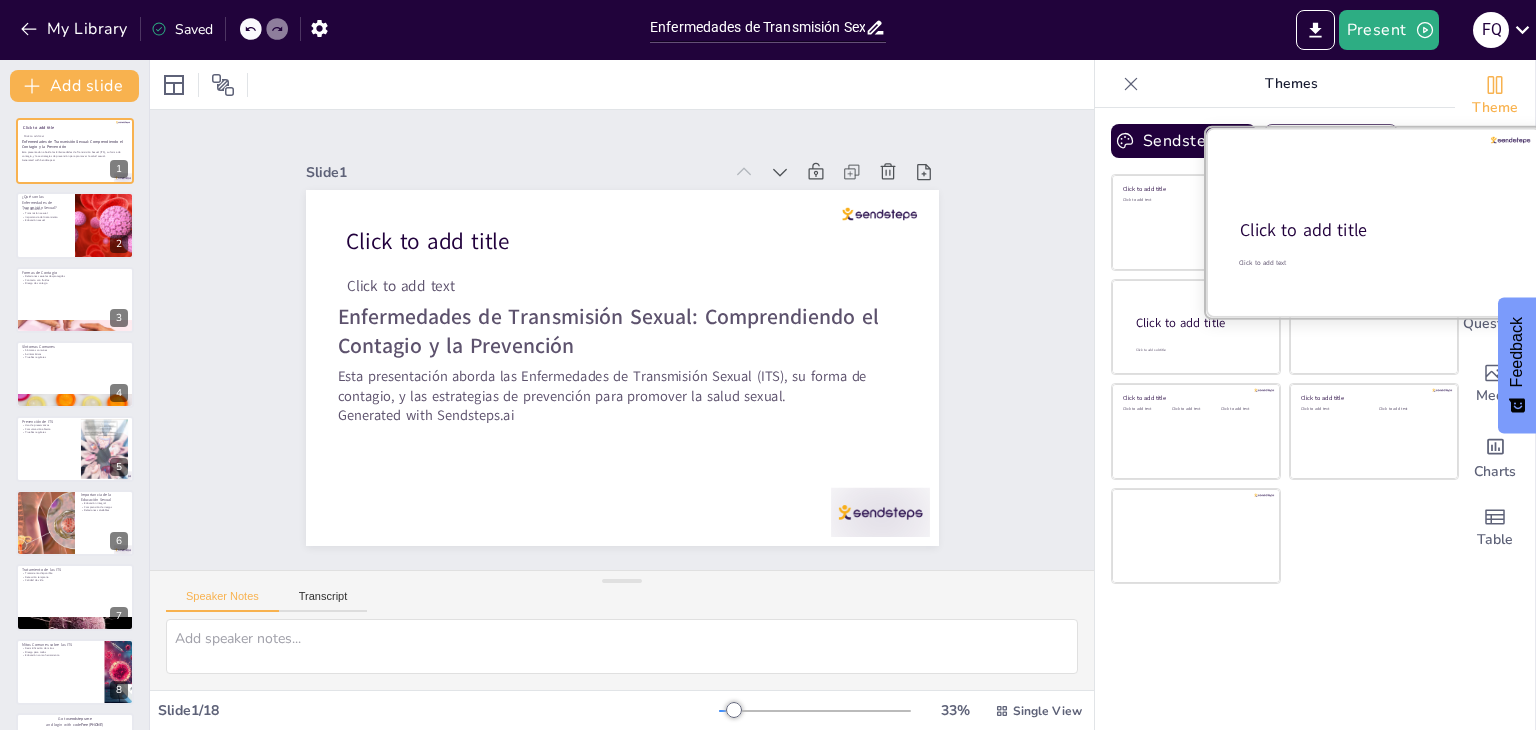 click on "Click to add title" at bounding box center (1372, 231) 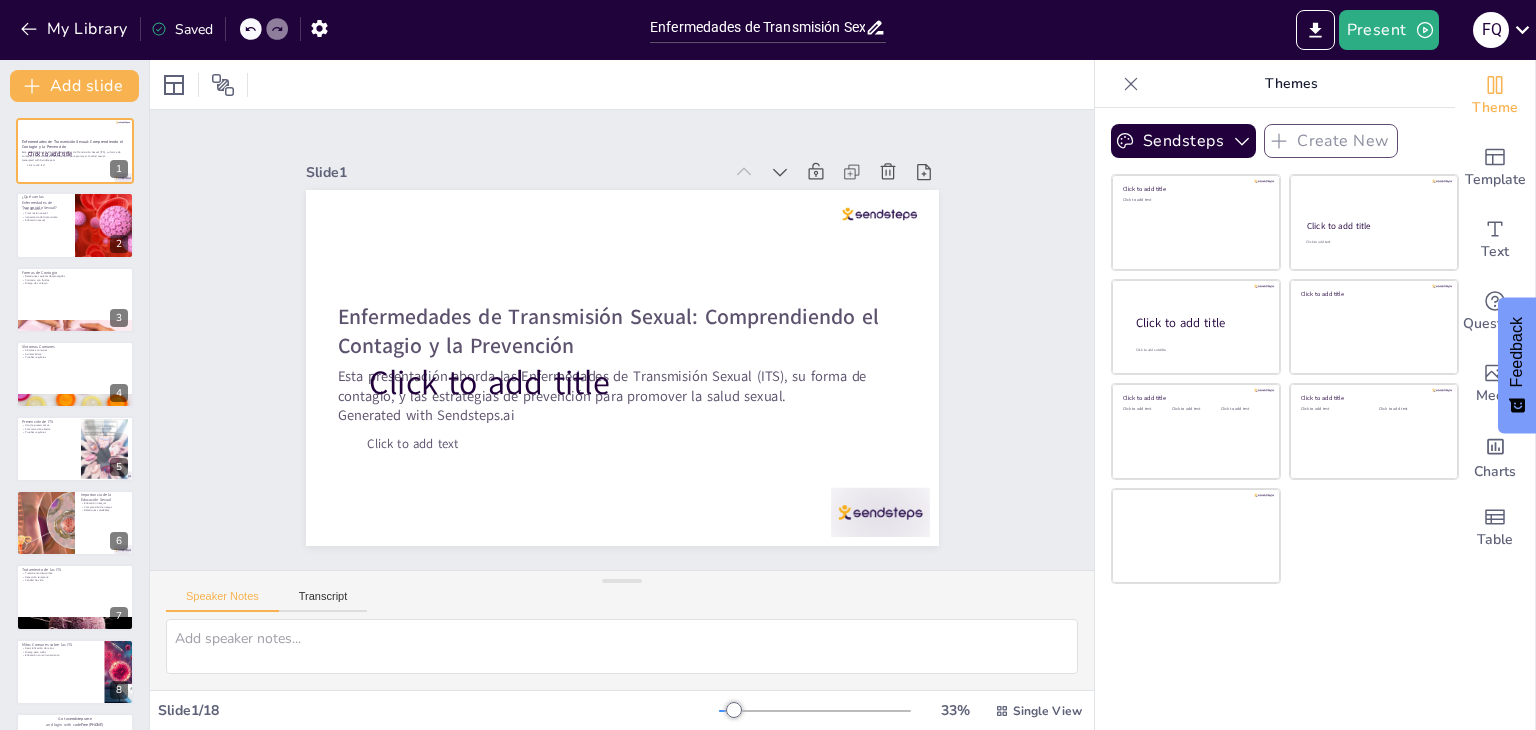 checkbox on "true" 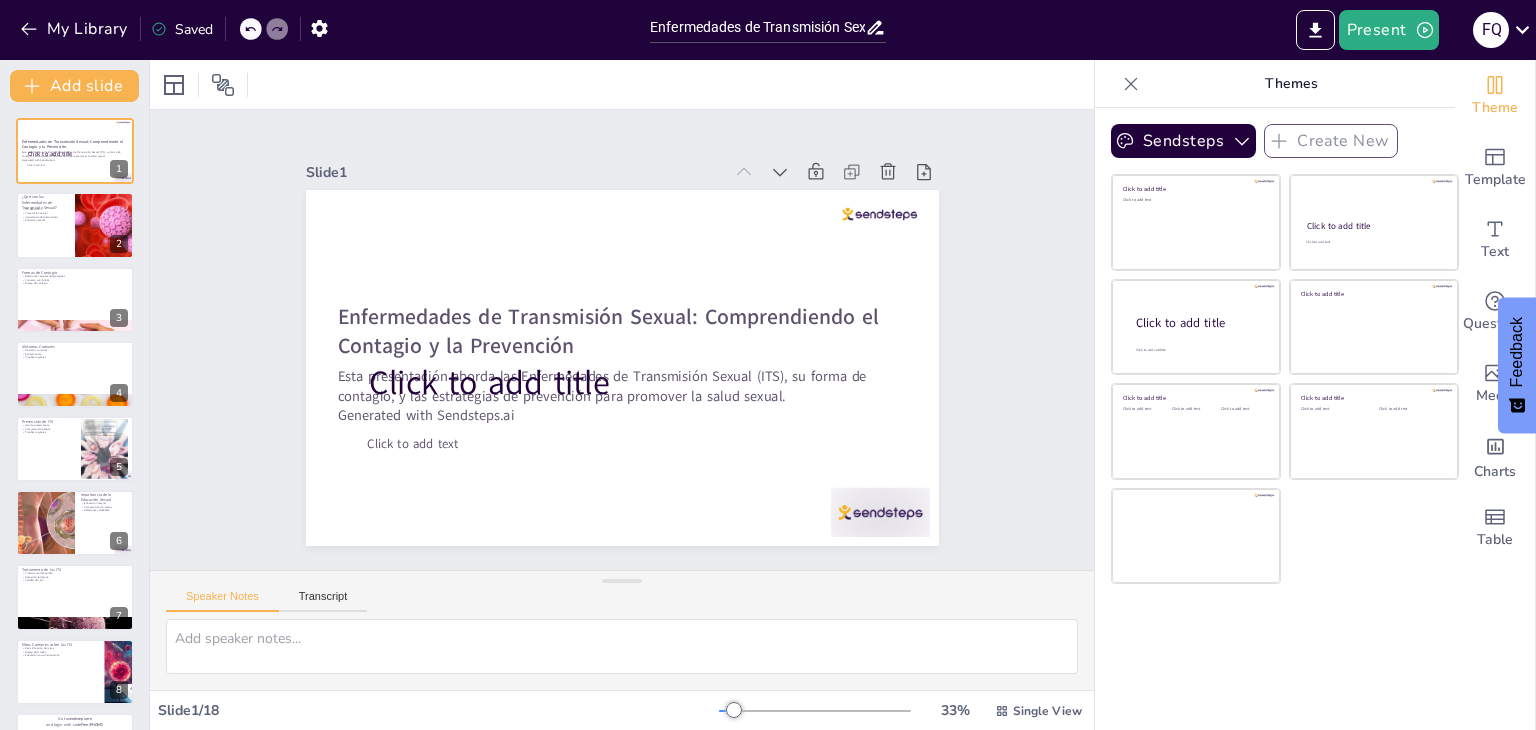 checkbox on "true" 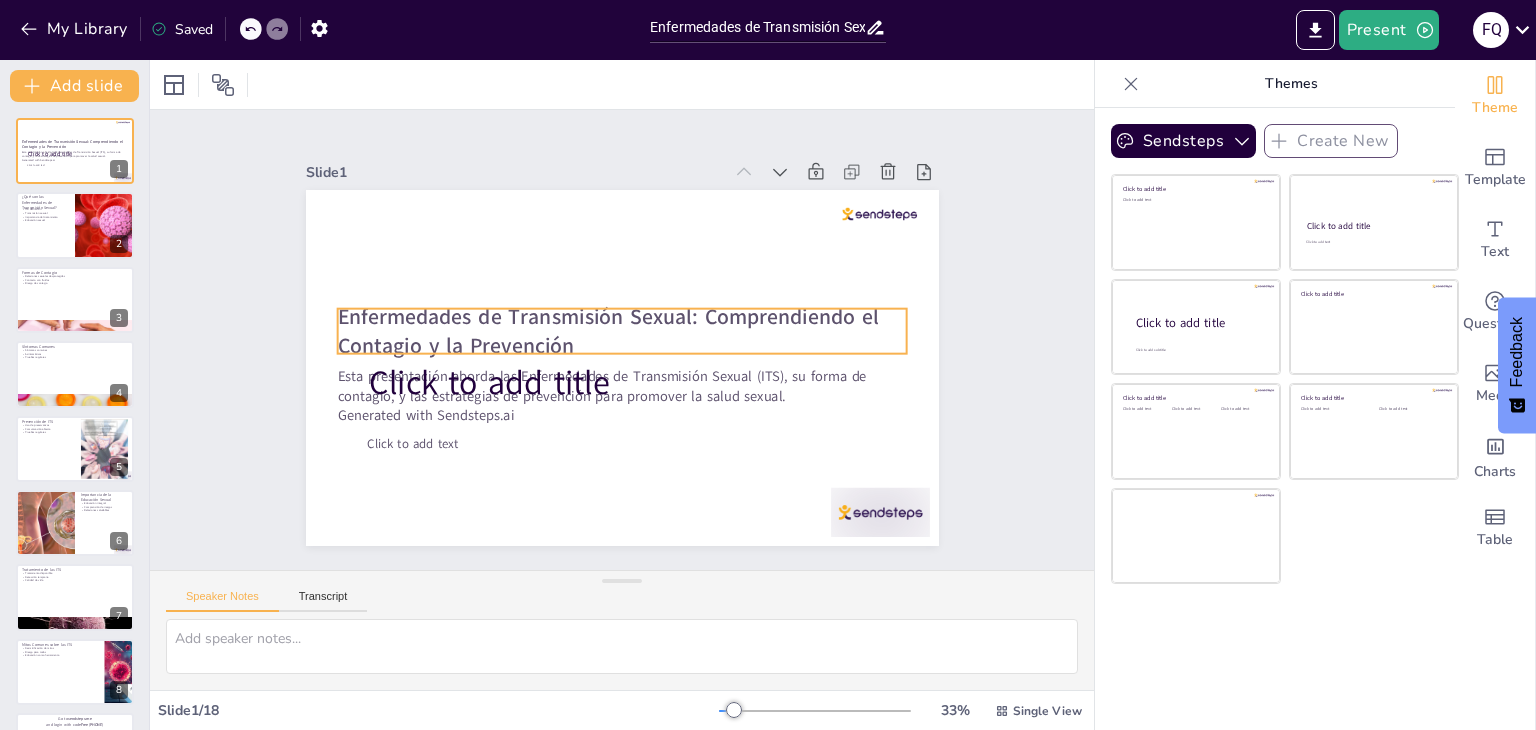 checkbox on "true" 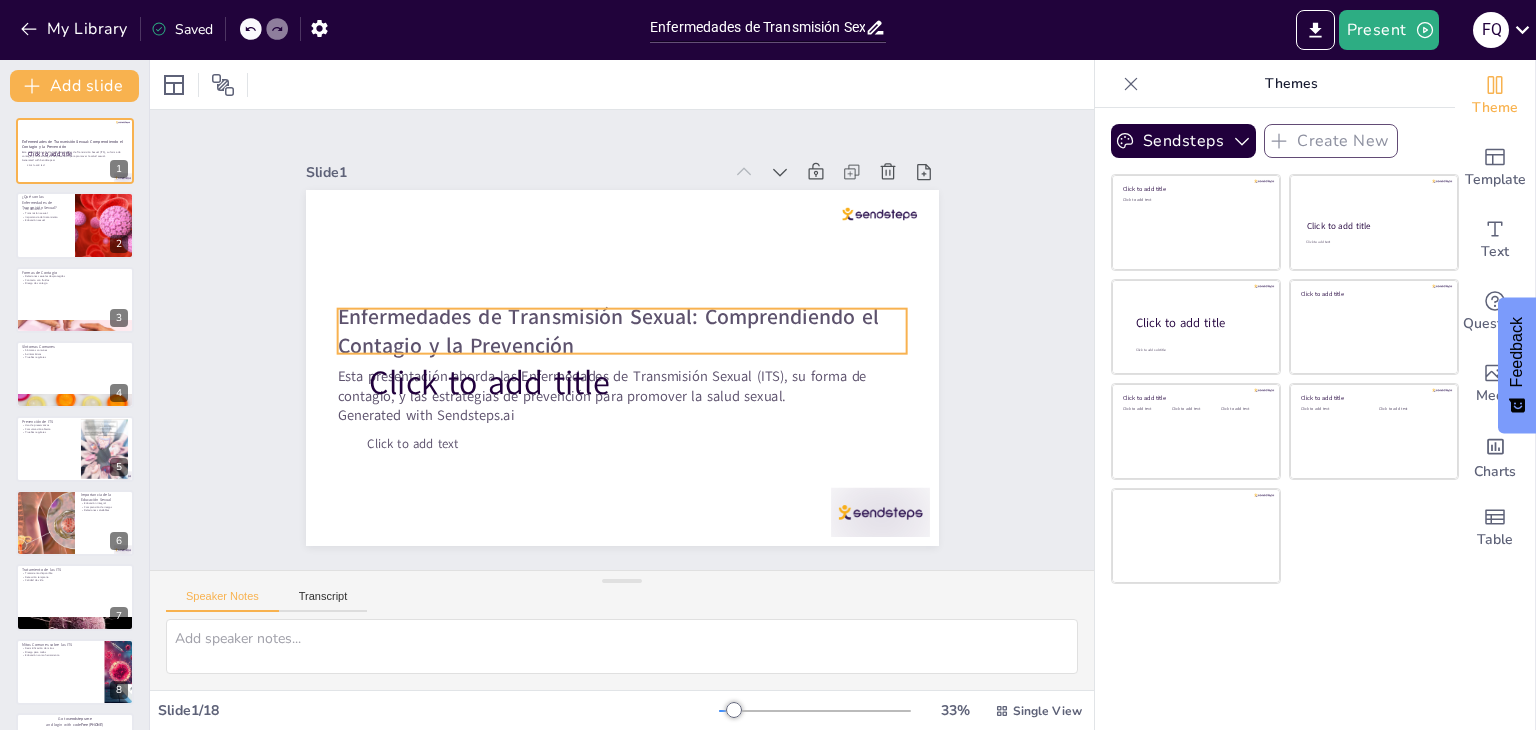 checkbox on "true" 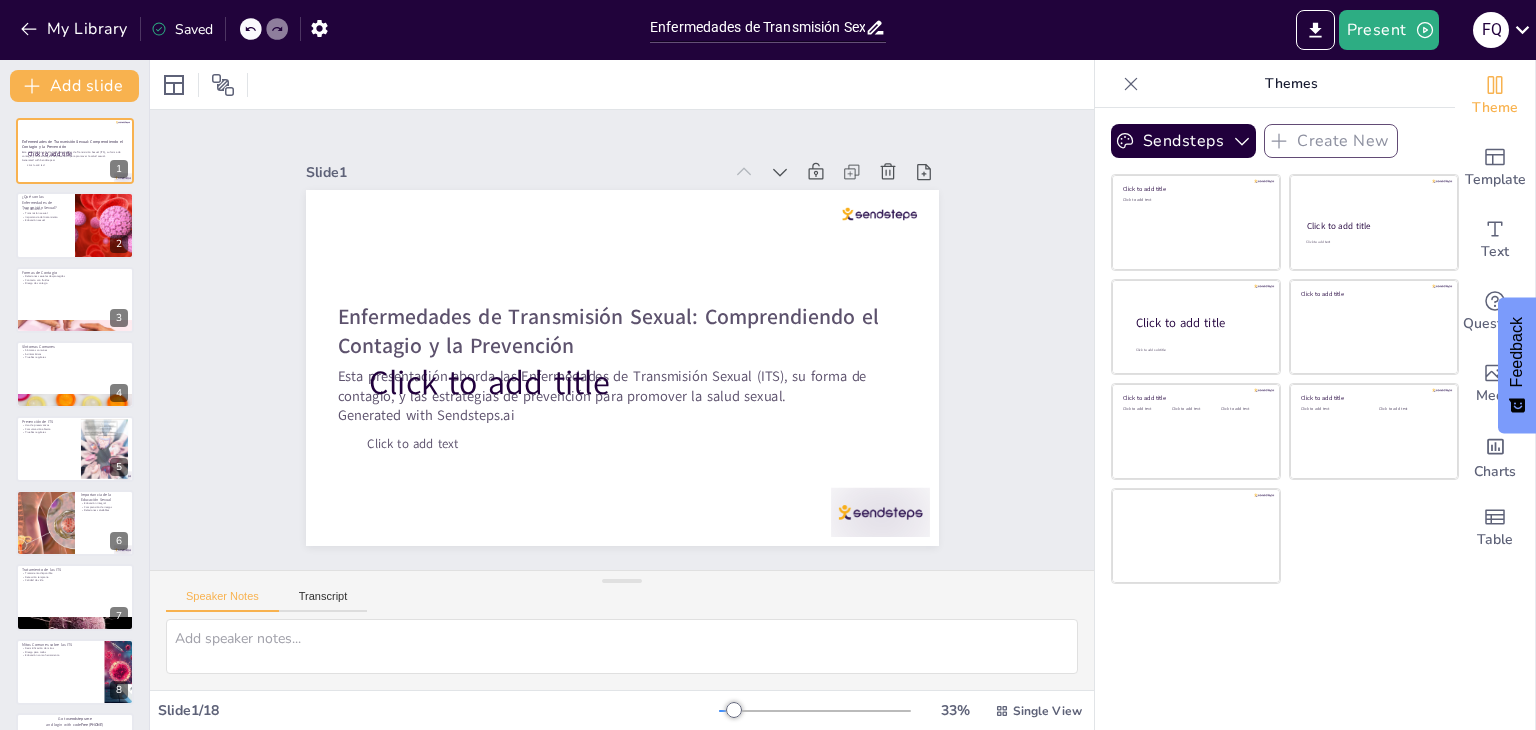 checkbox on "true" 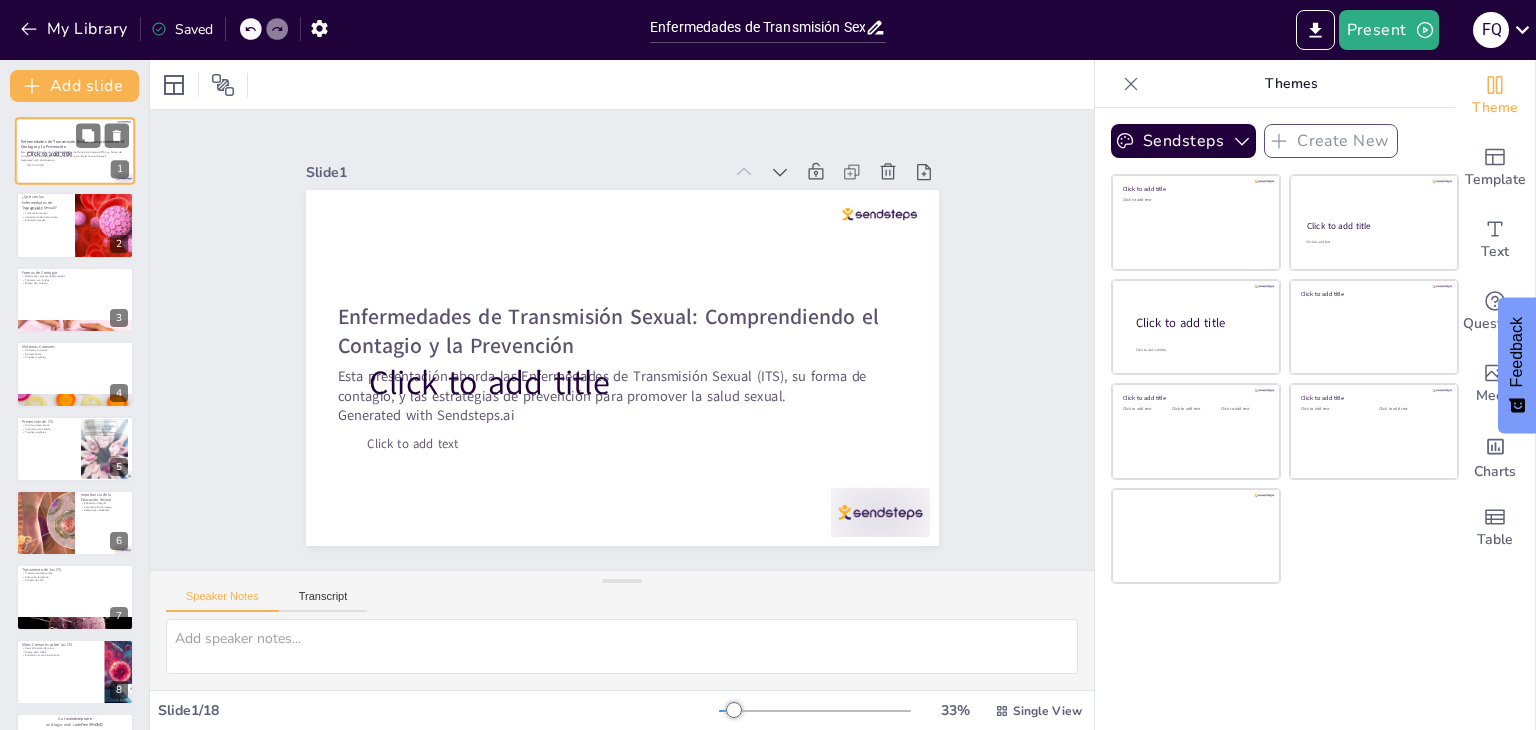 checkbox on "true" 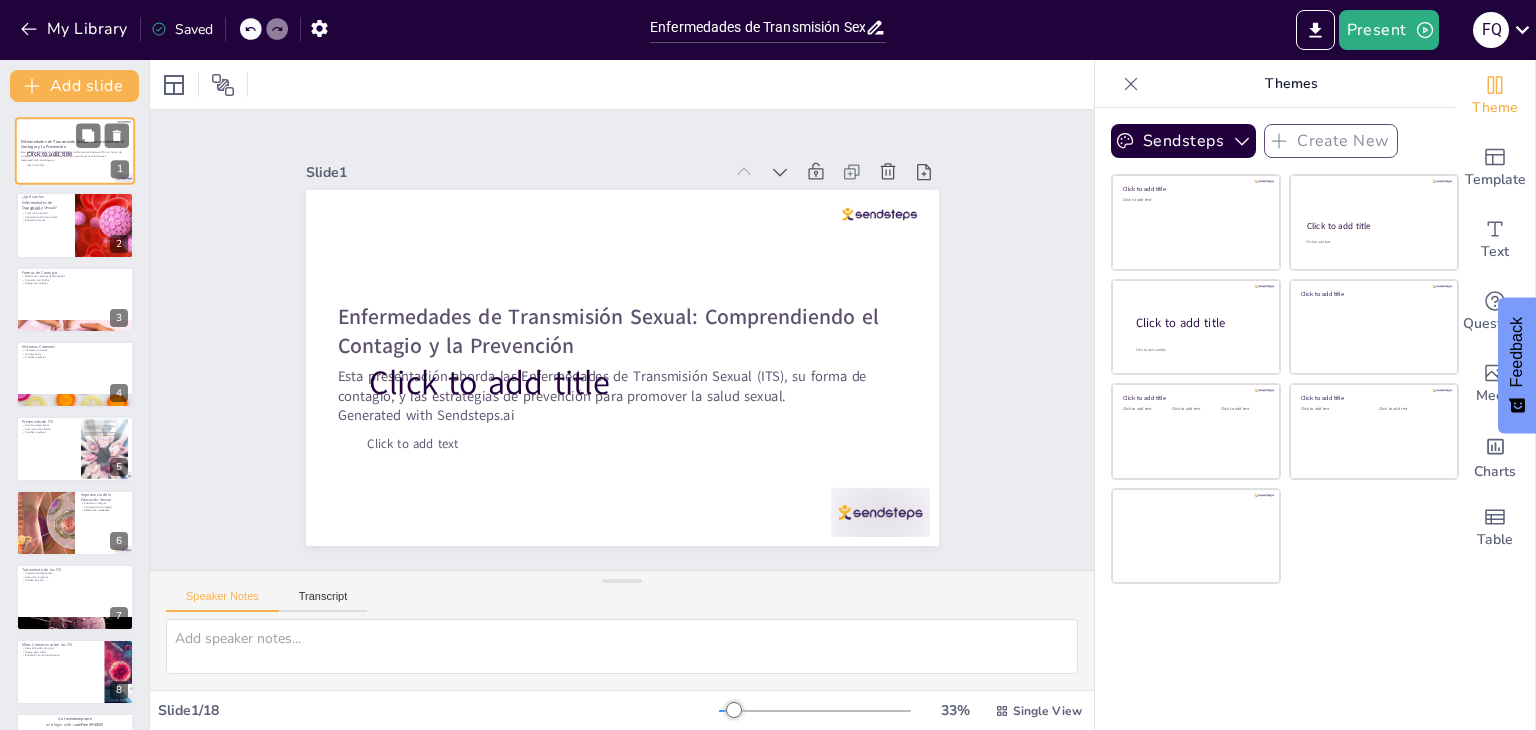checkbox on "true" 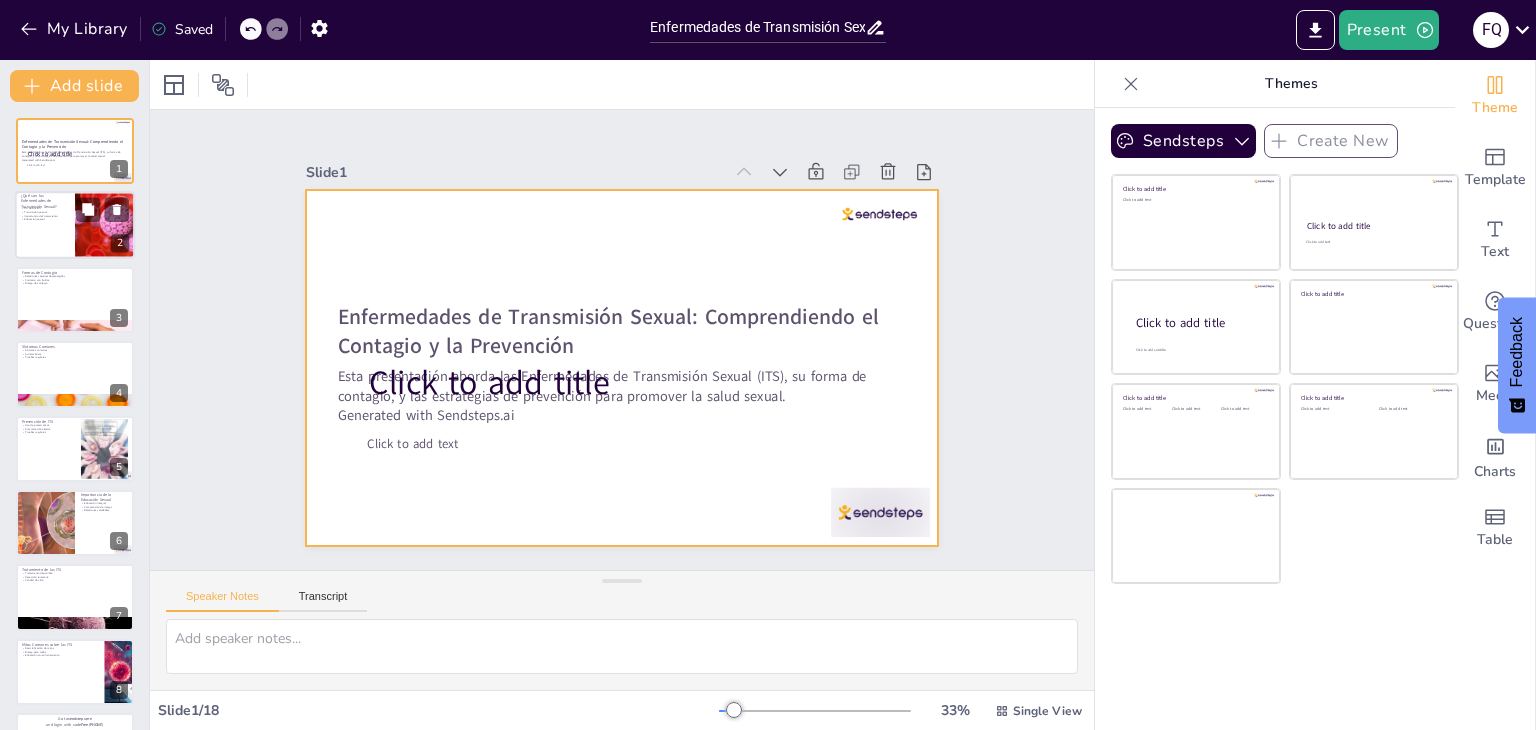 checkbox on "true" 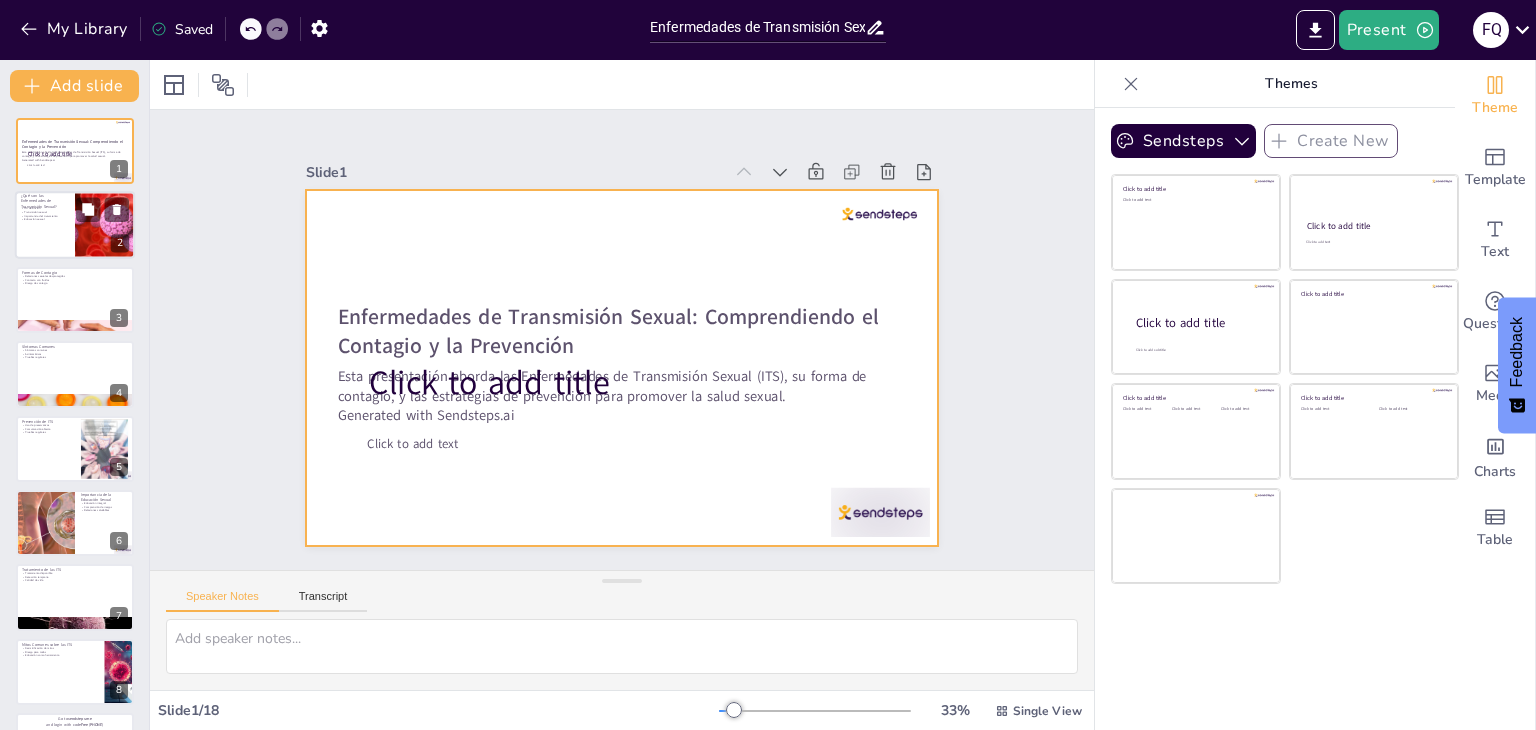 checkbox on "true" 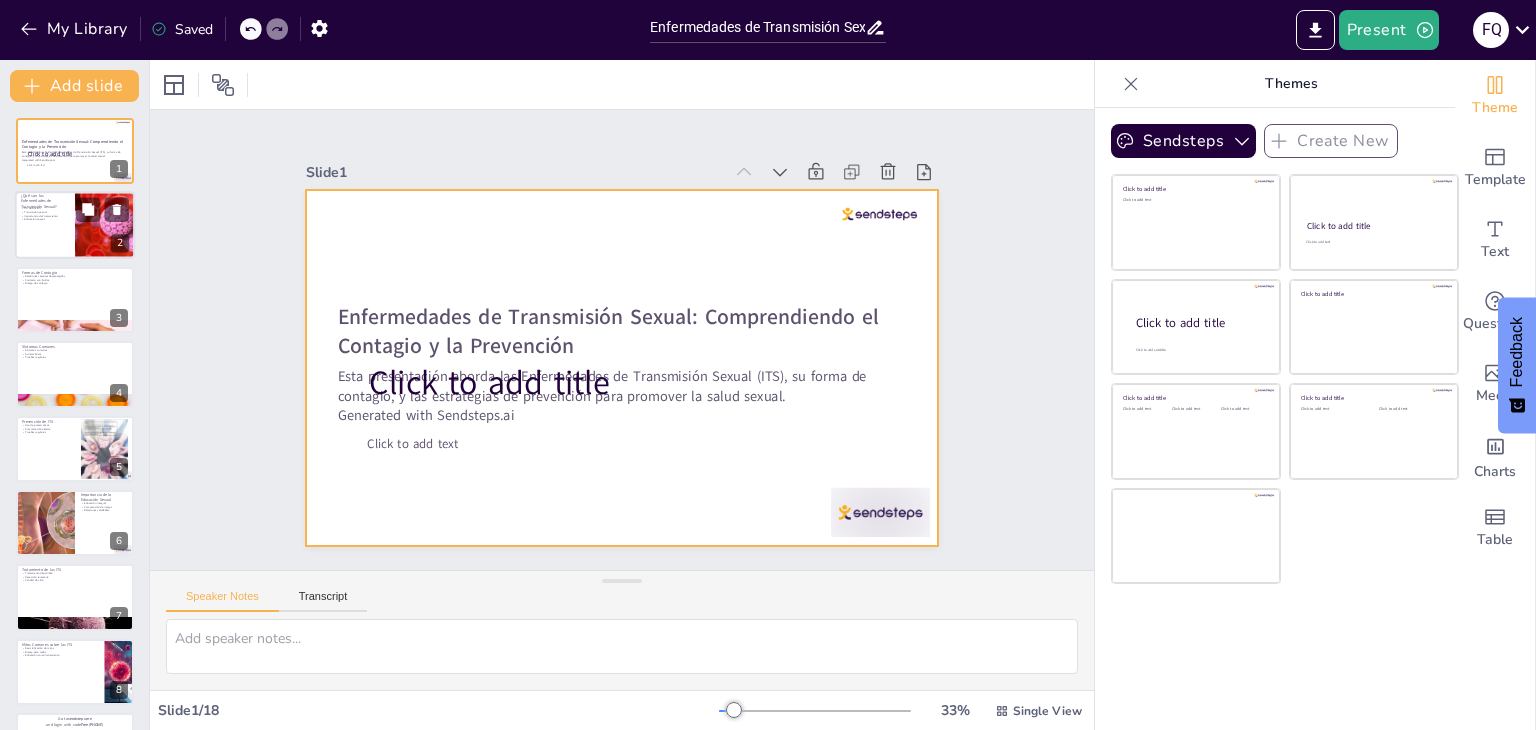 checkbox on "true" 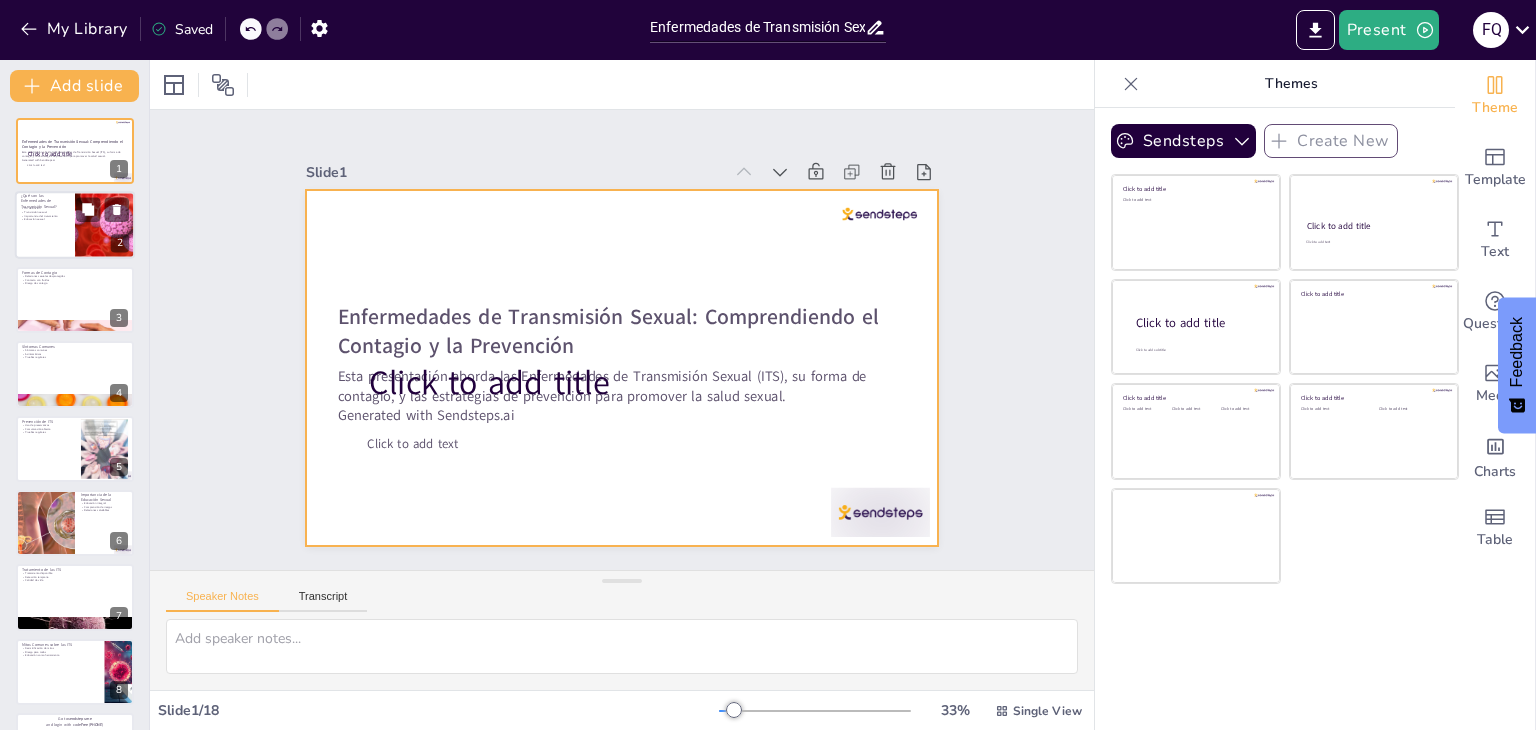 checkbox on "true" 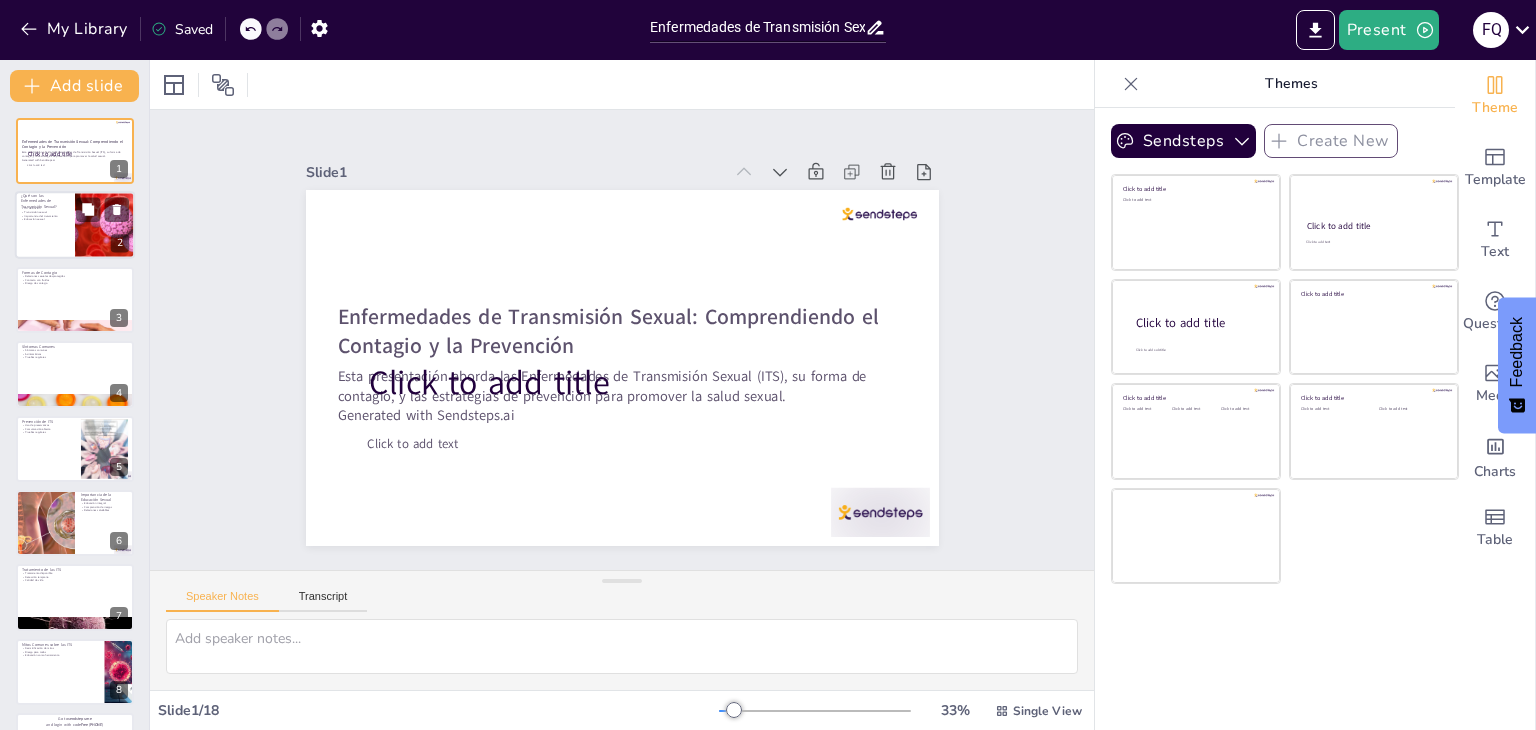 click at bounding box center (75, 226) 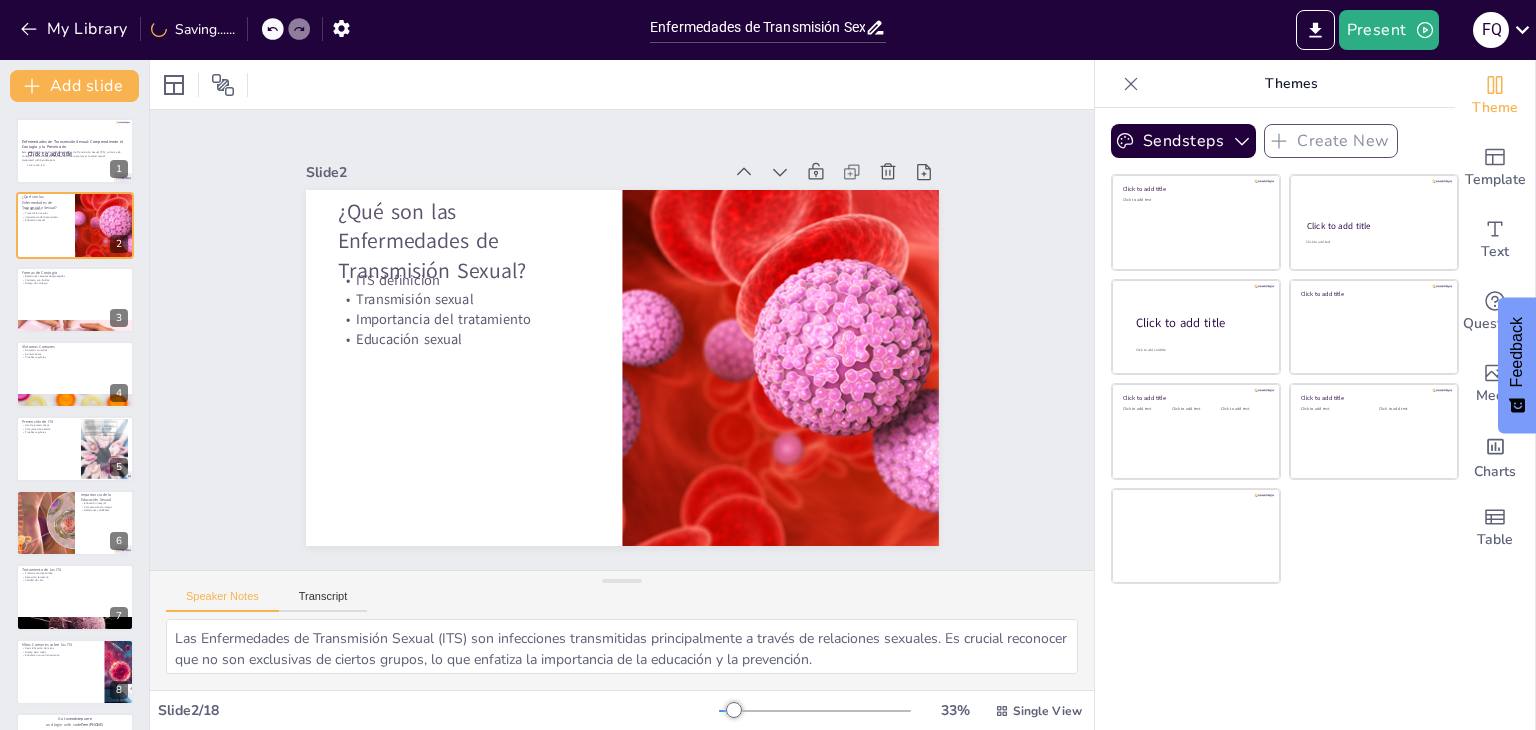 checkbox on "true" 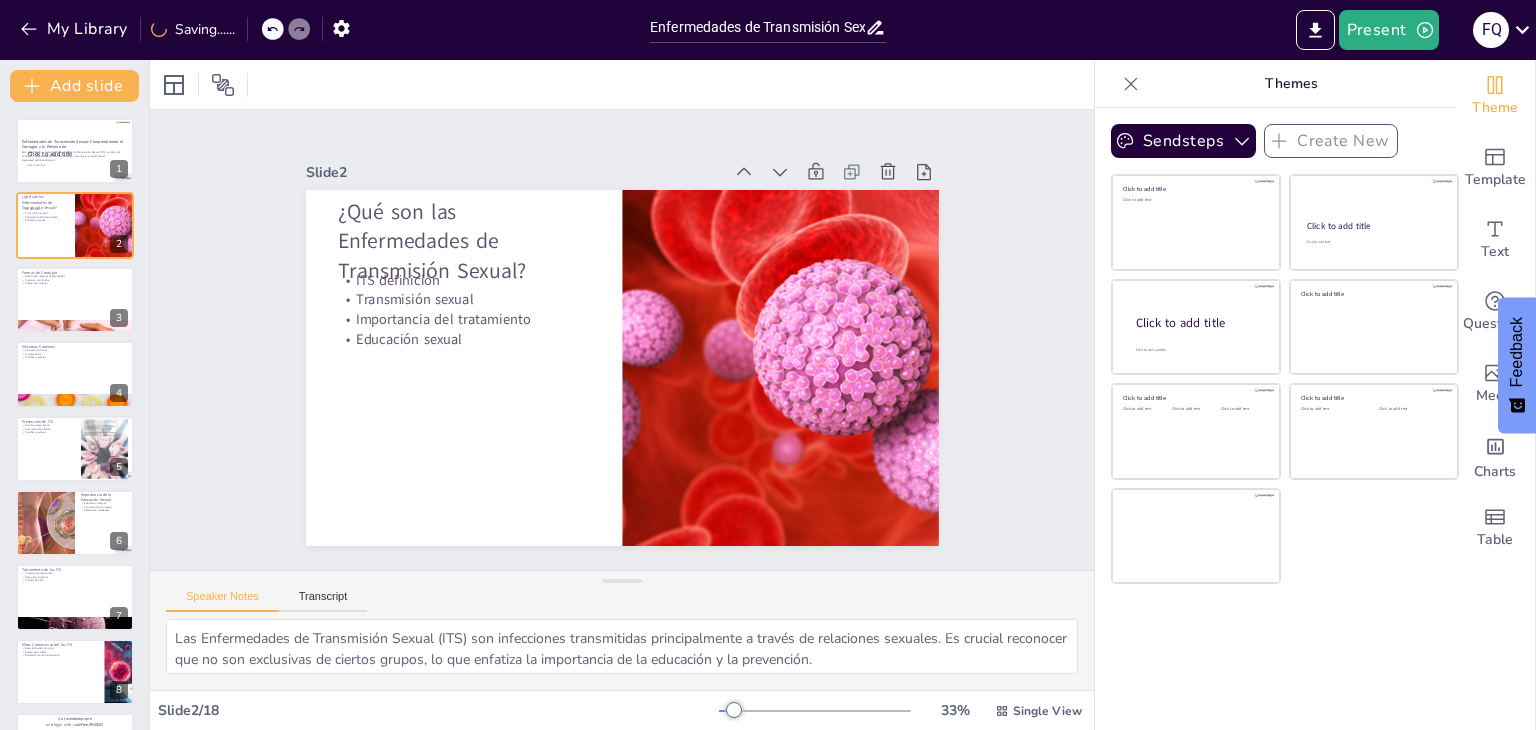 checkbox on "true" 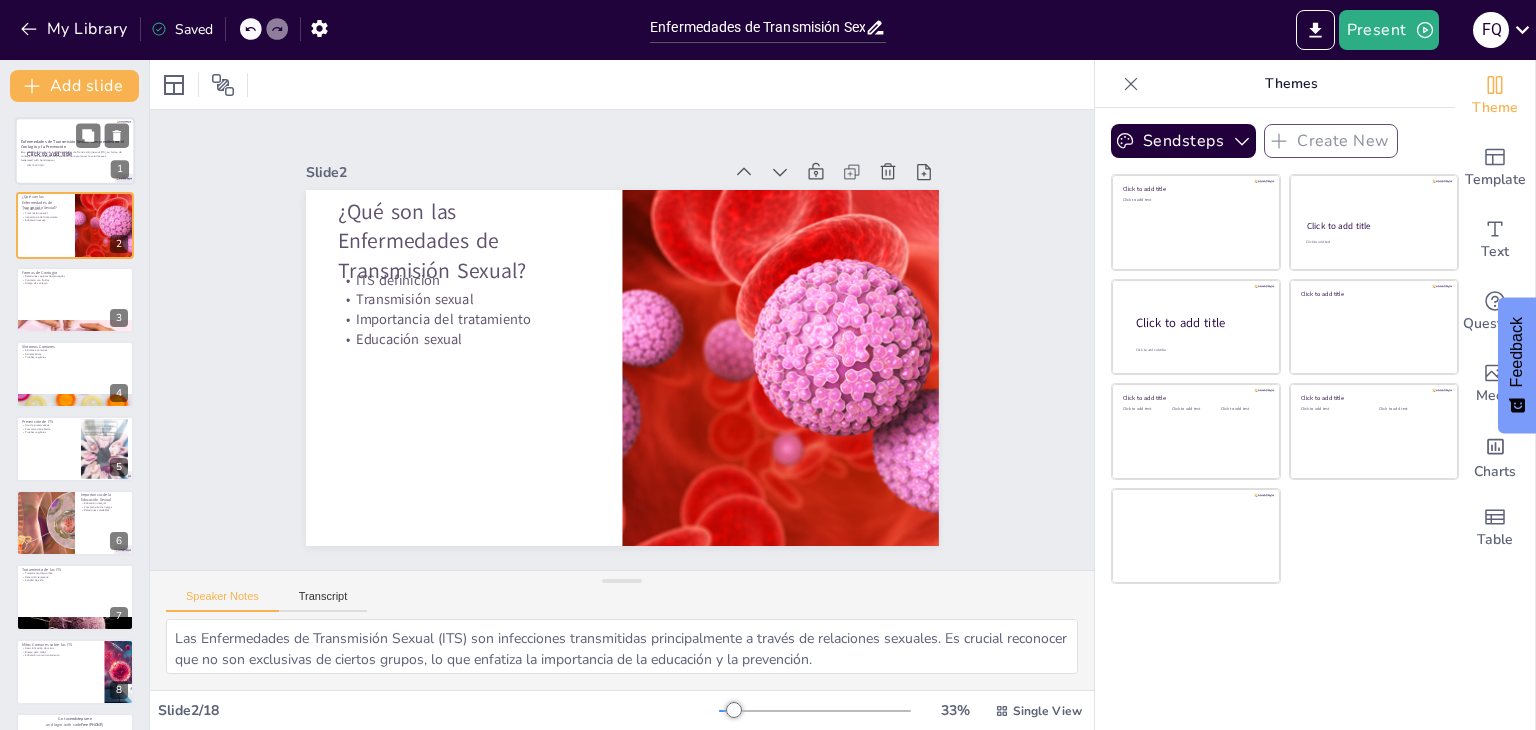 checkbox on "true" 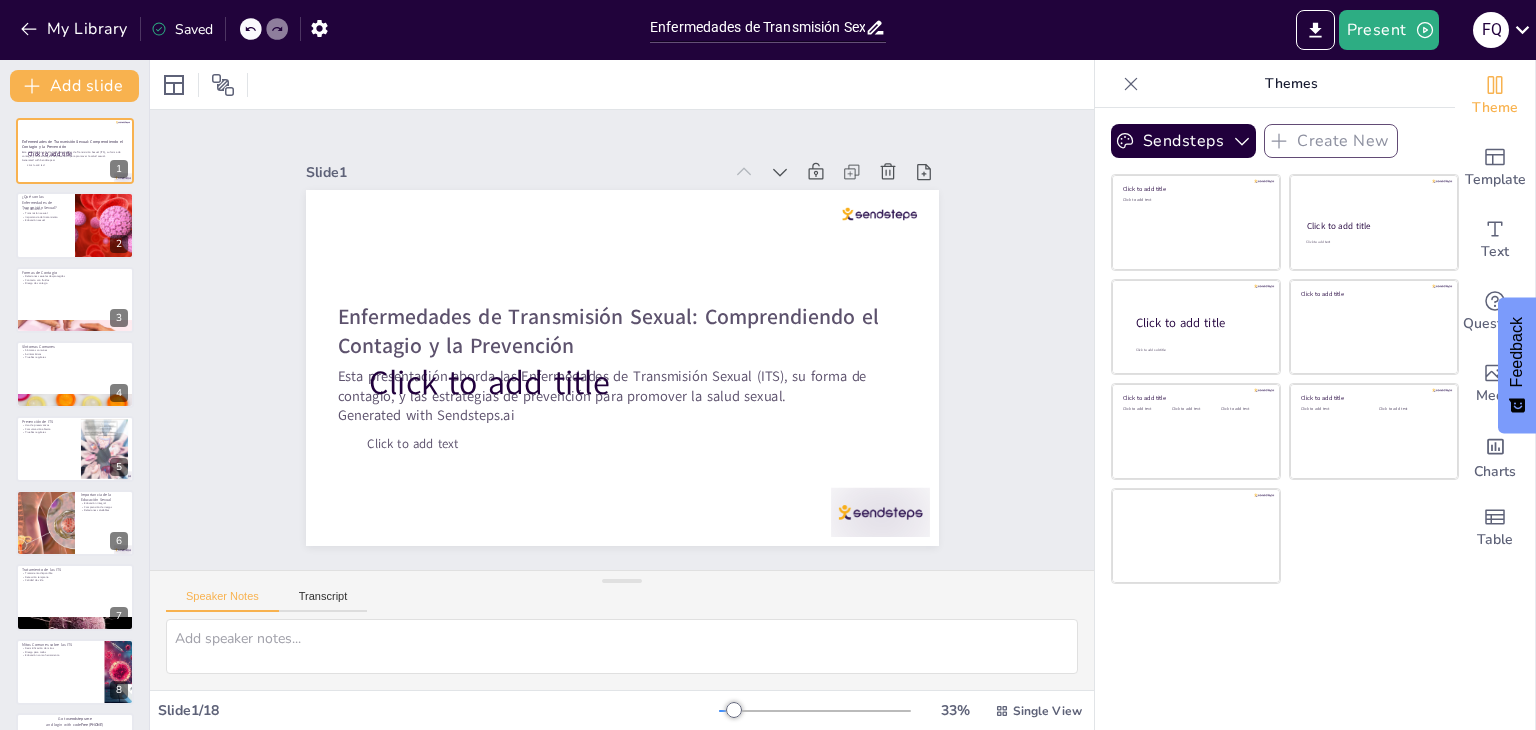 checkbox on "true" 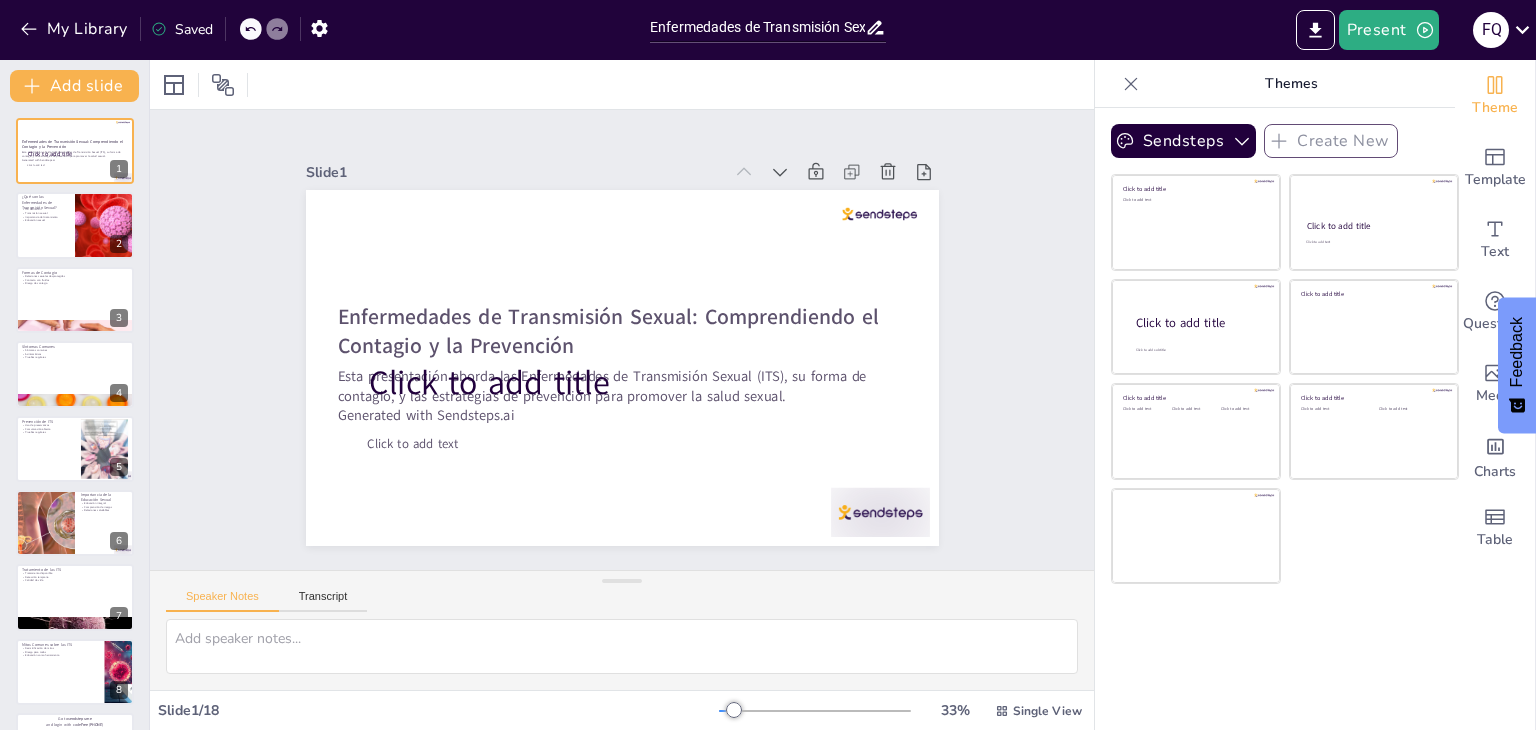 checkbox on "true" 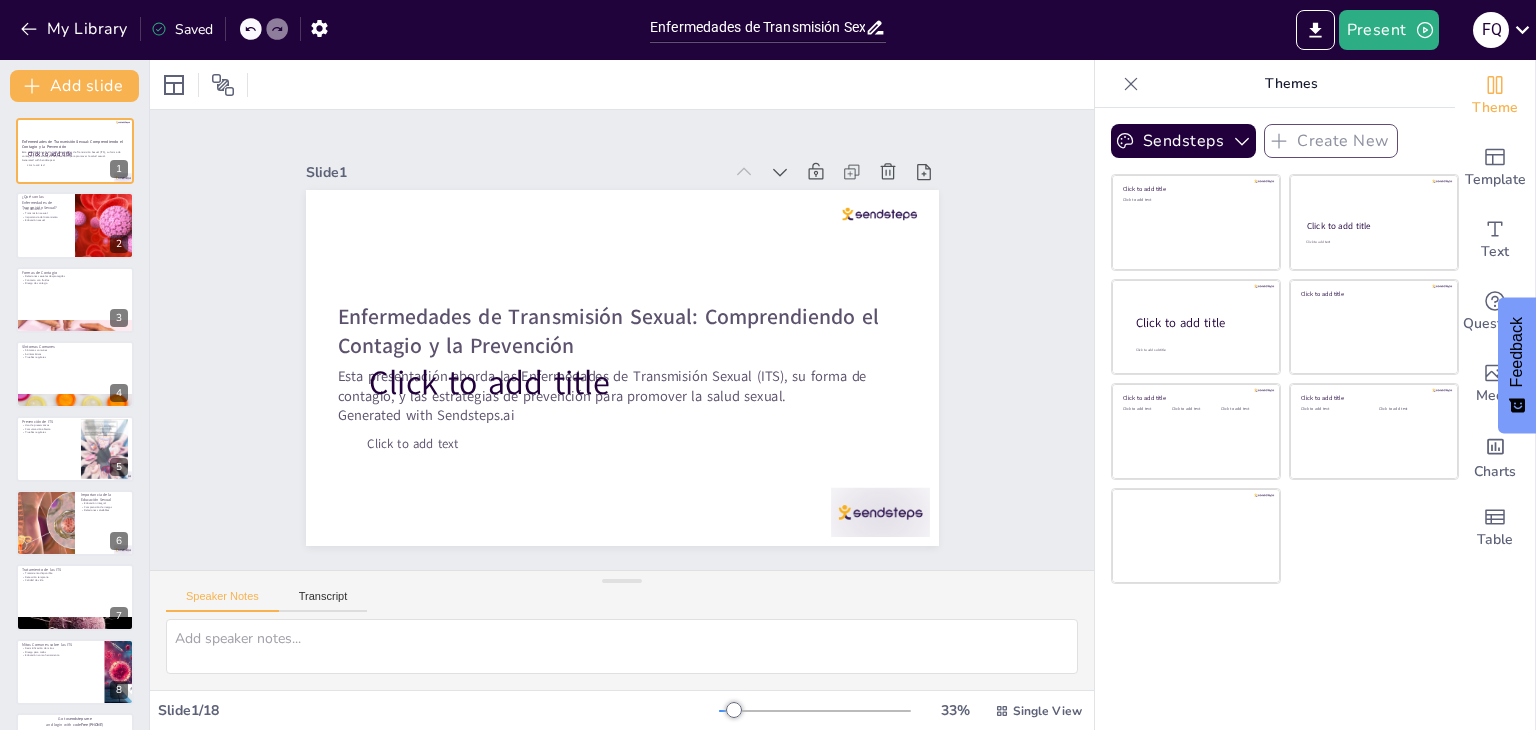 checkbox on "true" 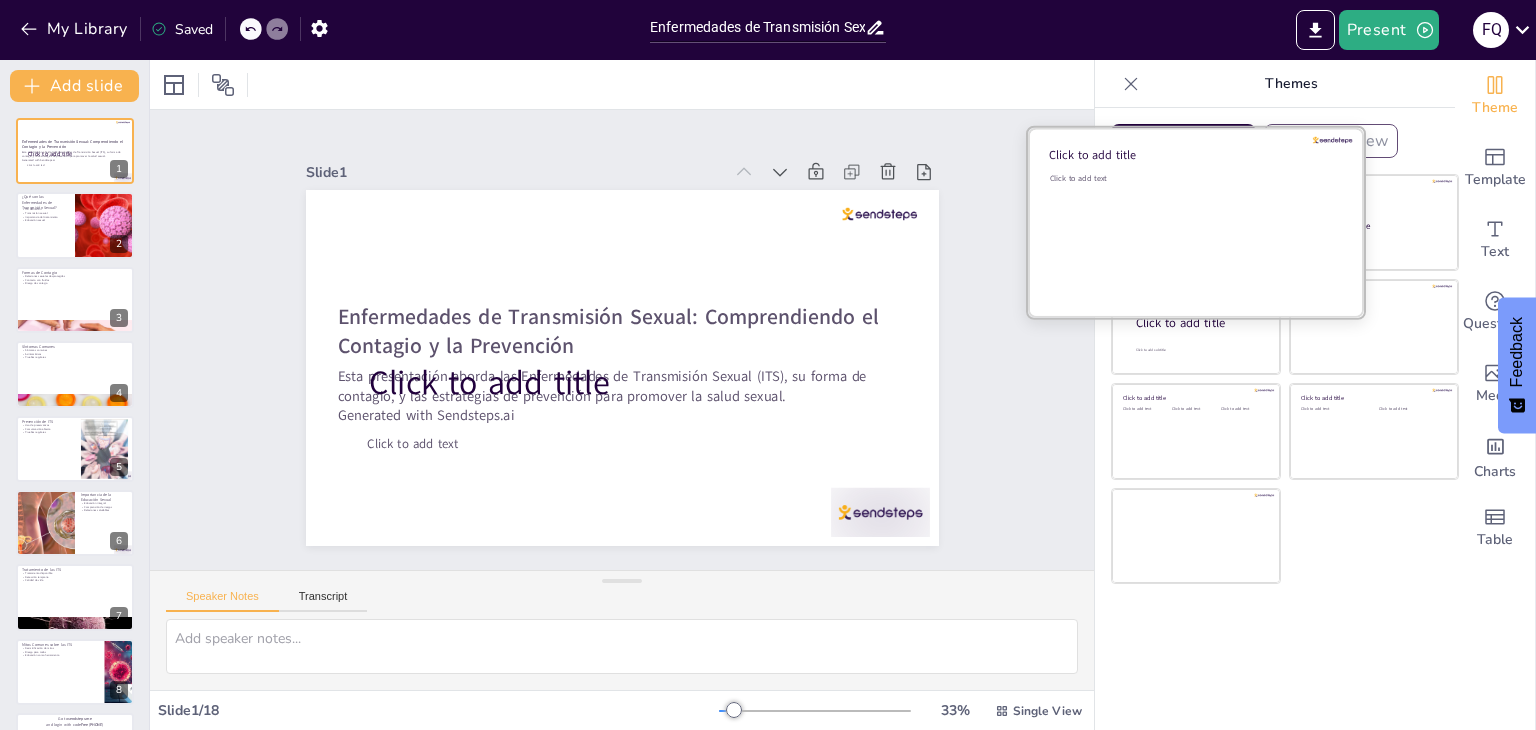click on "Click to add text" at bounding box center [1193, 235] 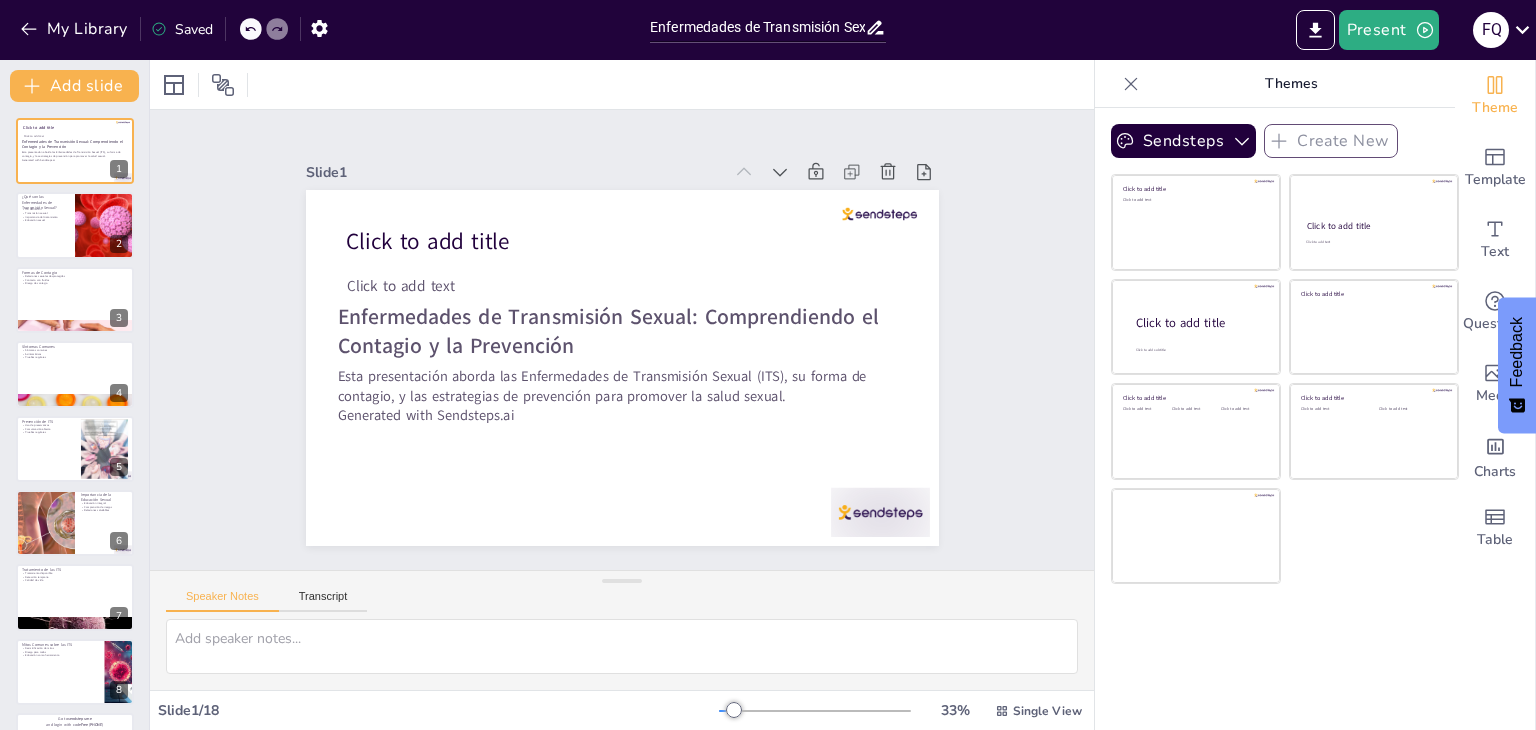 checkbox on "true" 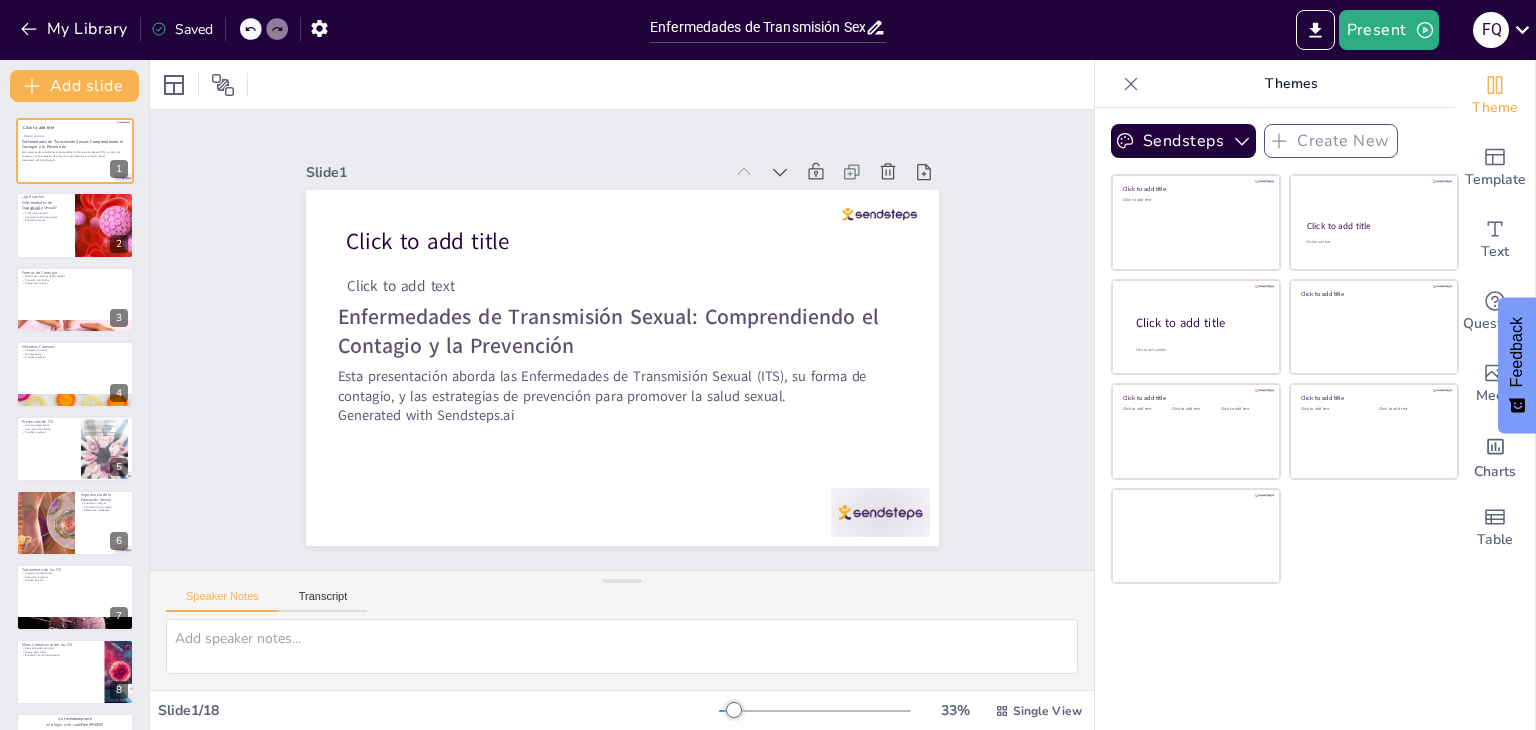 checkbox on "true" 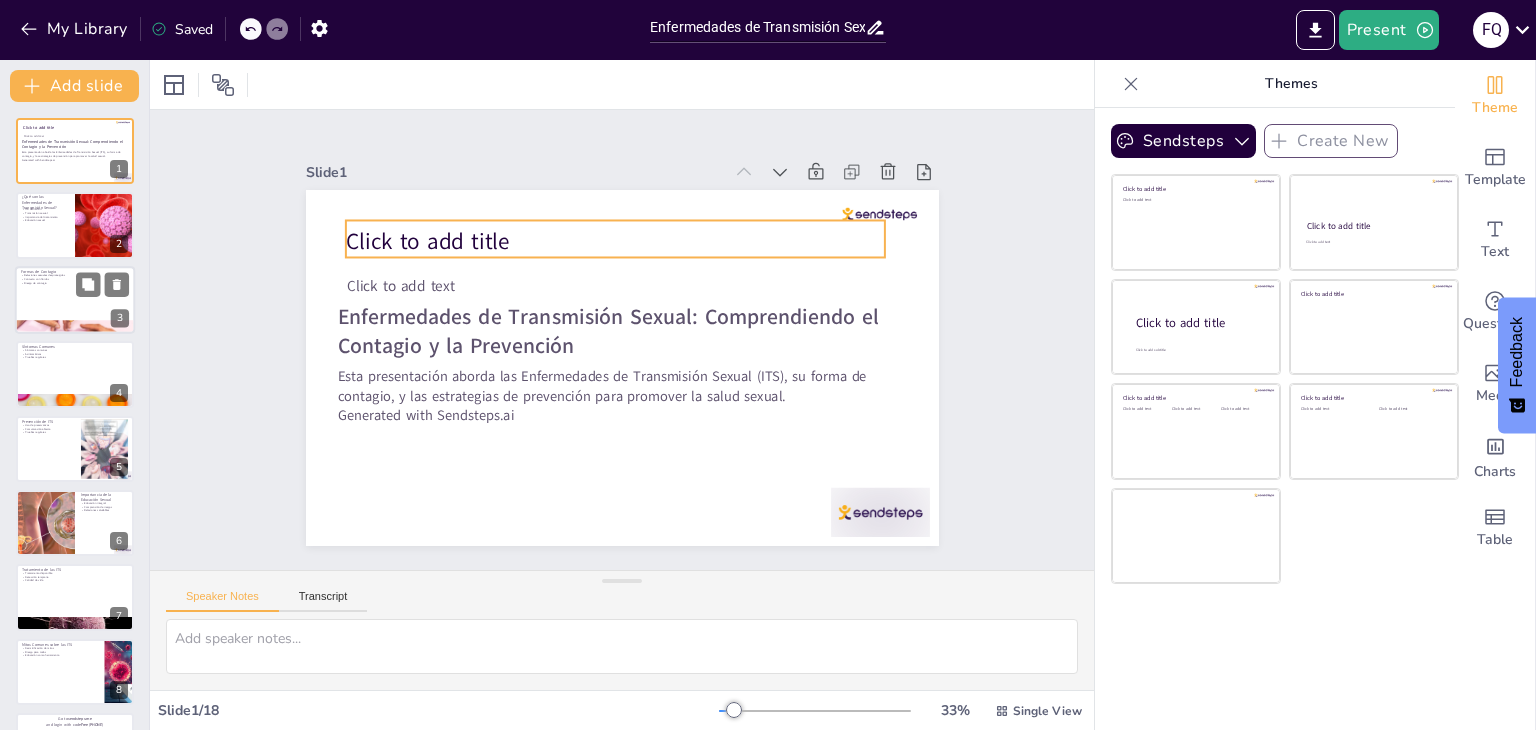 checkbox on "true" 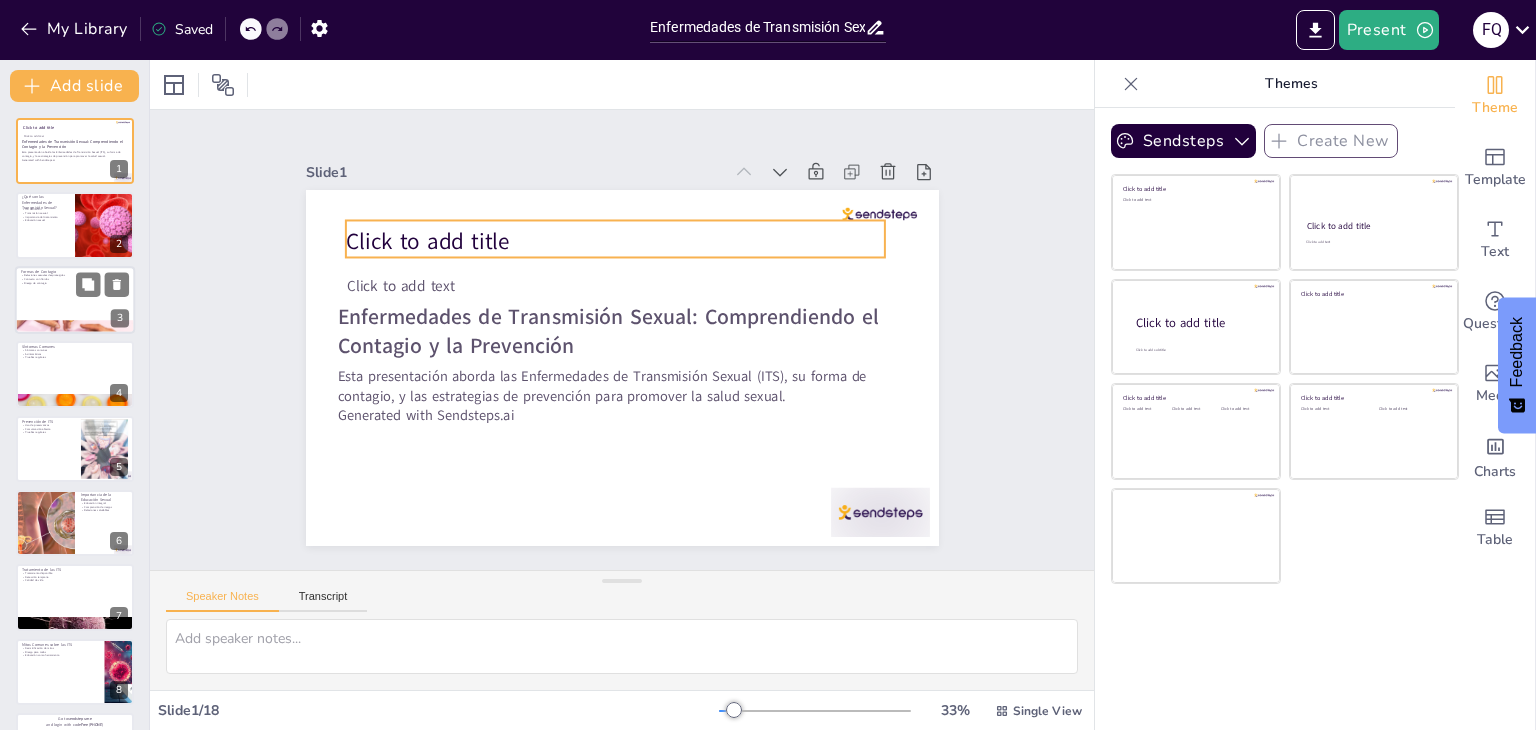 checkbox on "true" 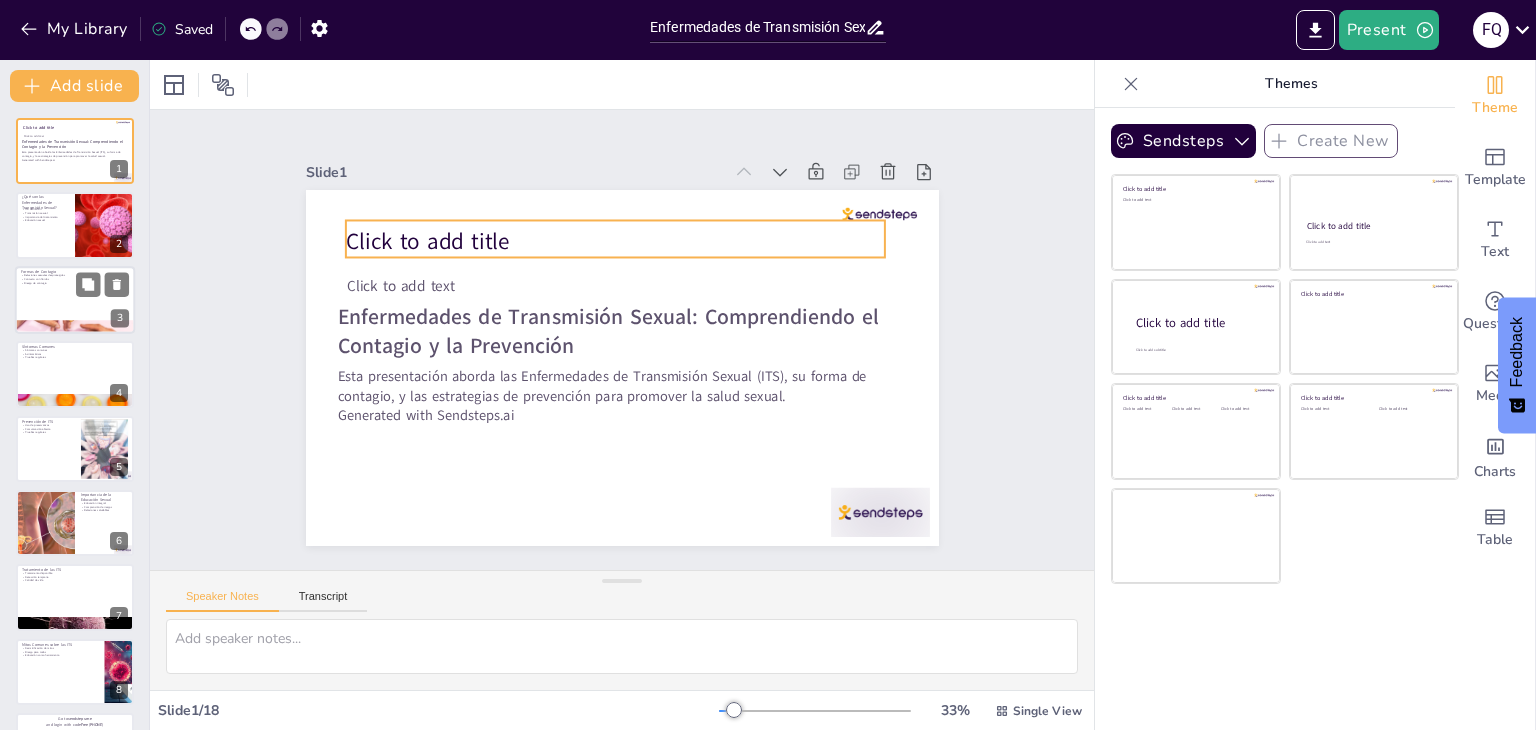 checkbox on "true" 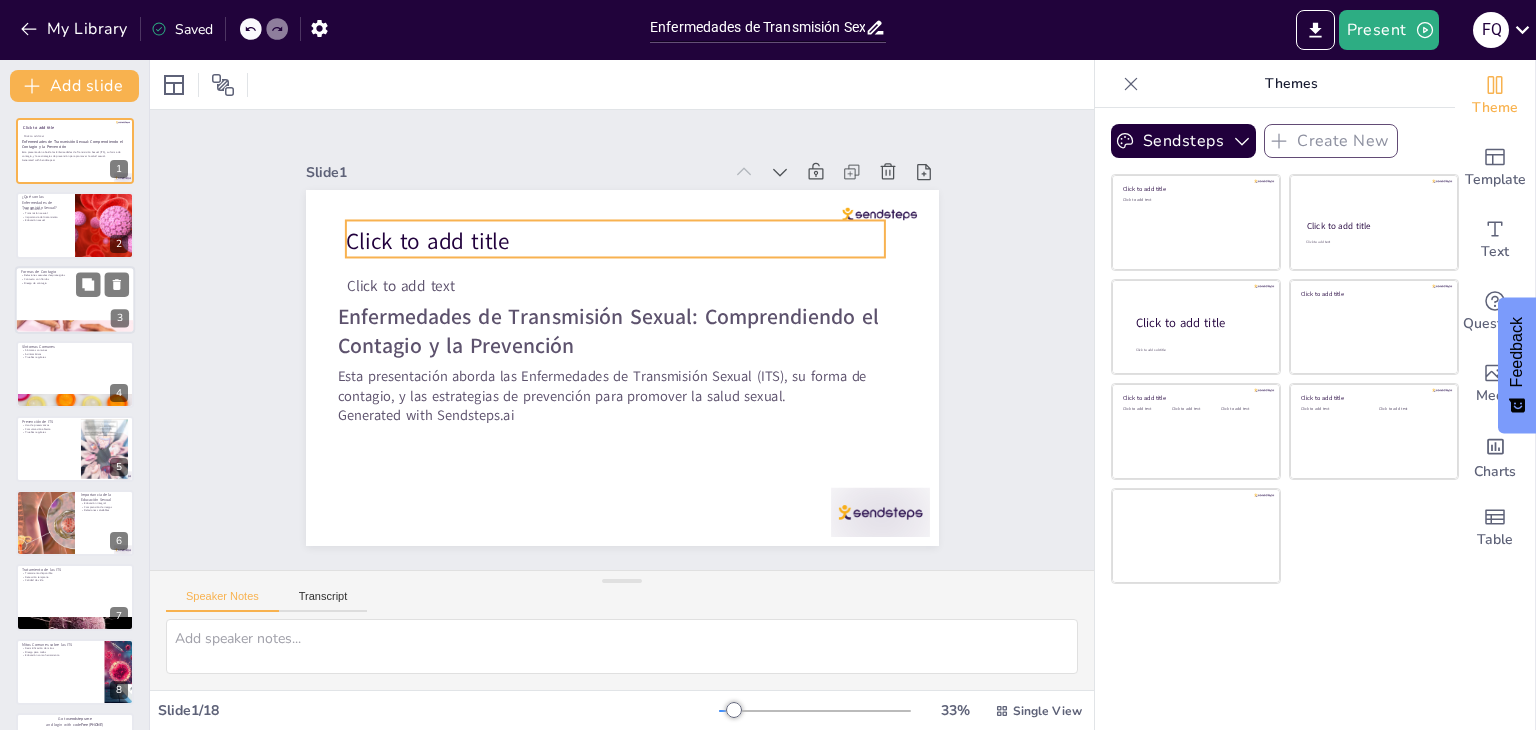 checkbox on "true" 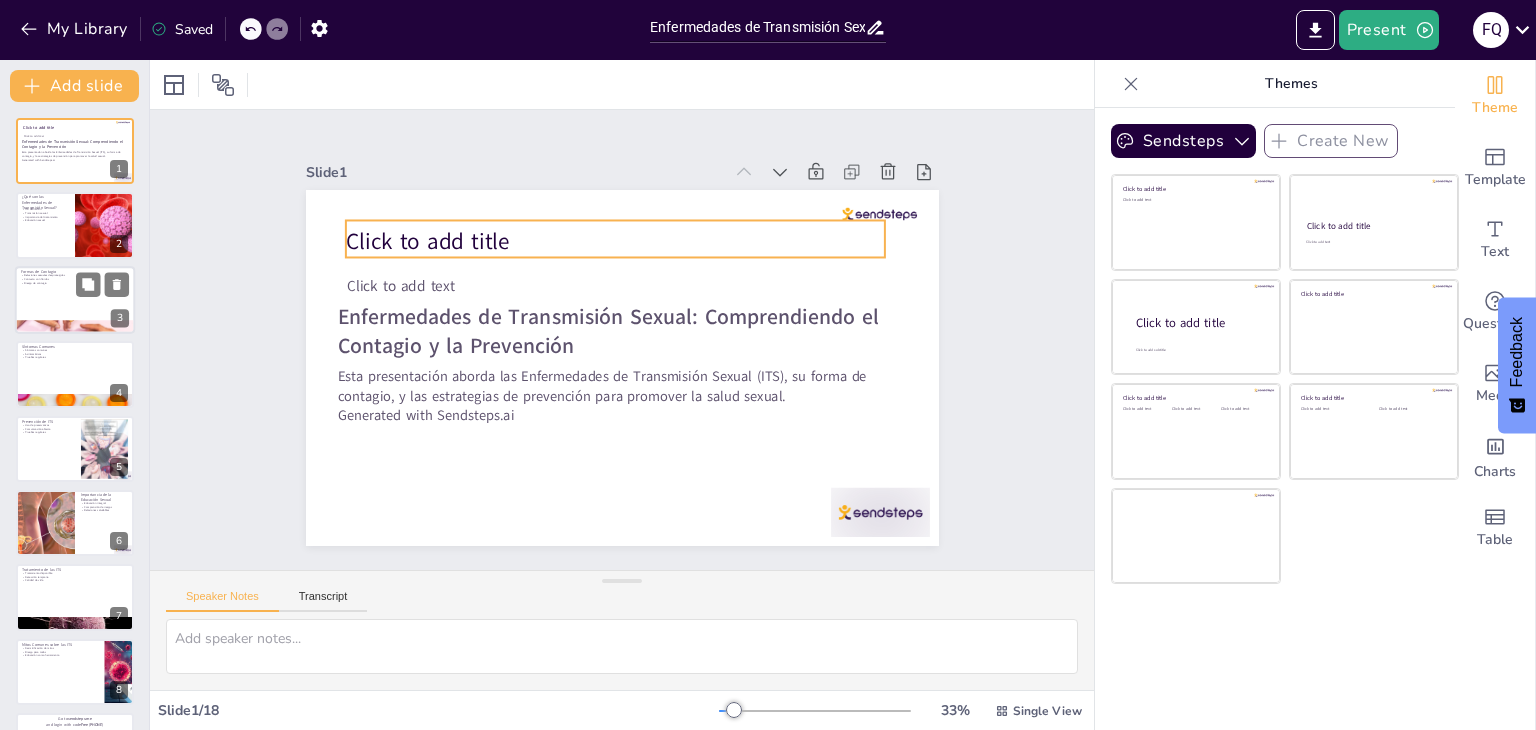checkbox on "true" 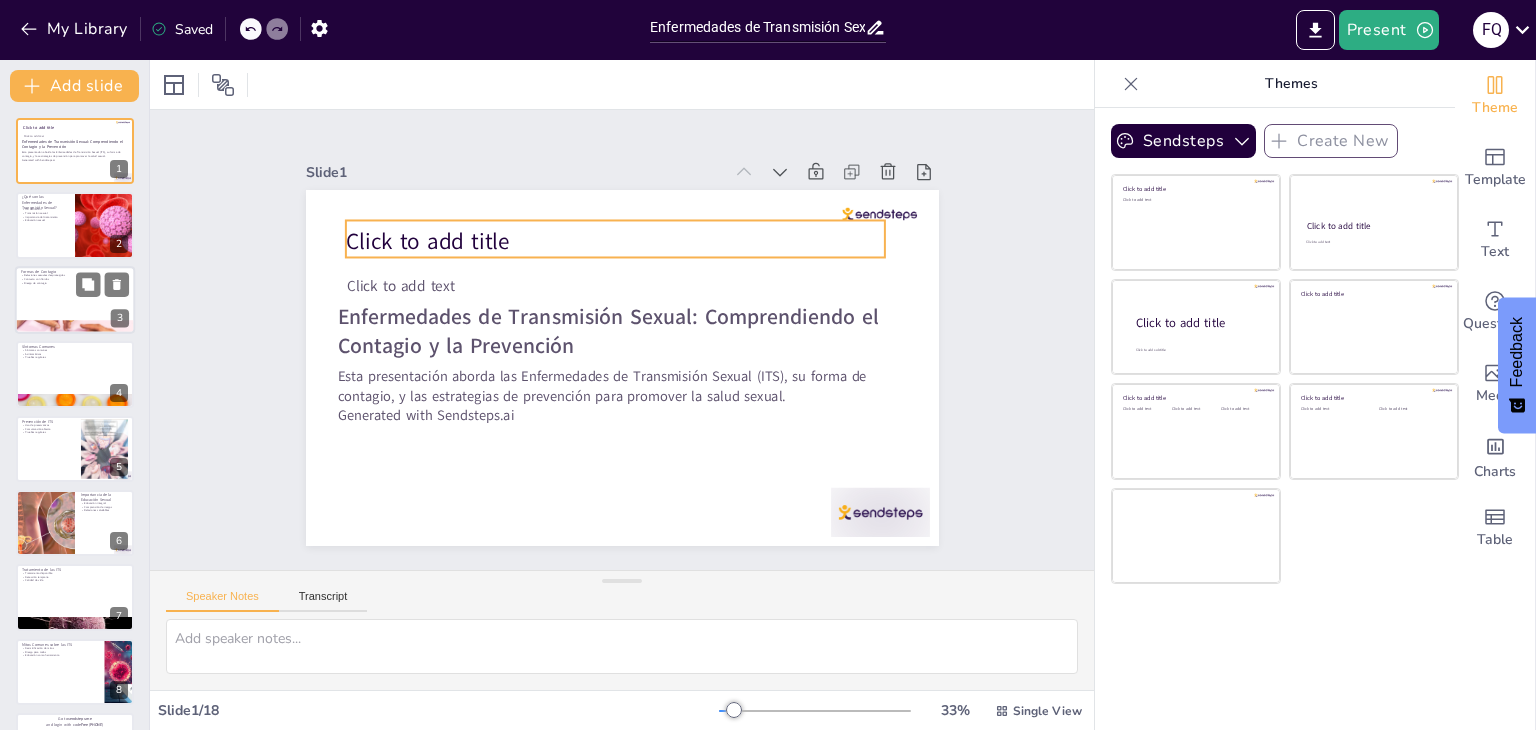 checkbox on "true" 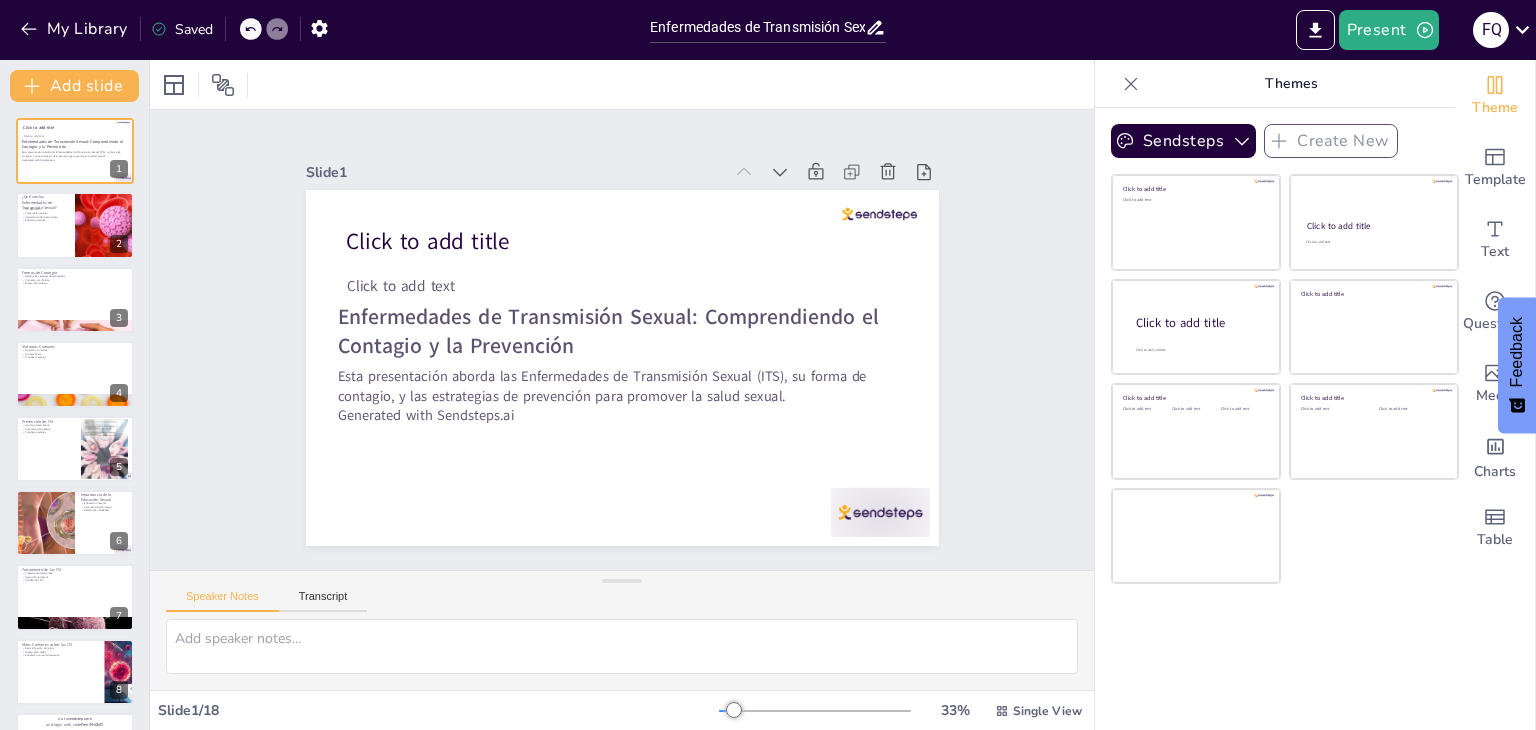 checkbox on "true" 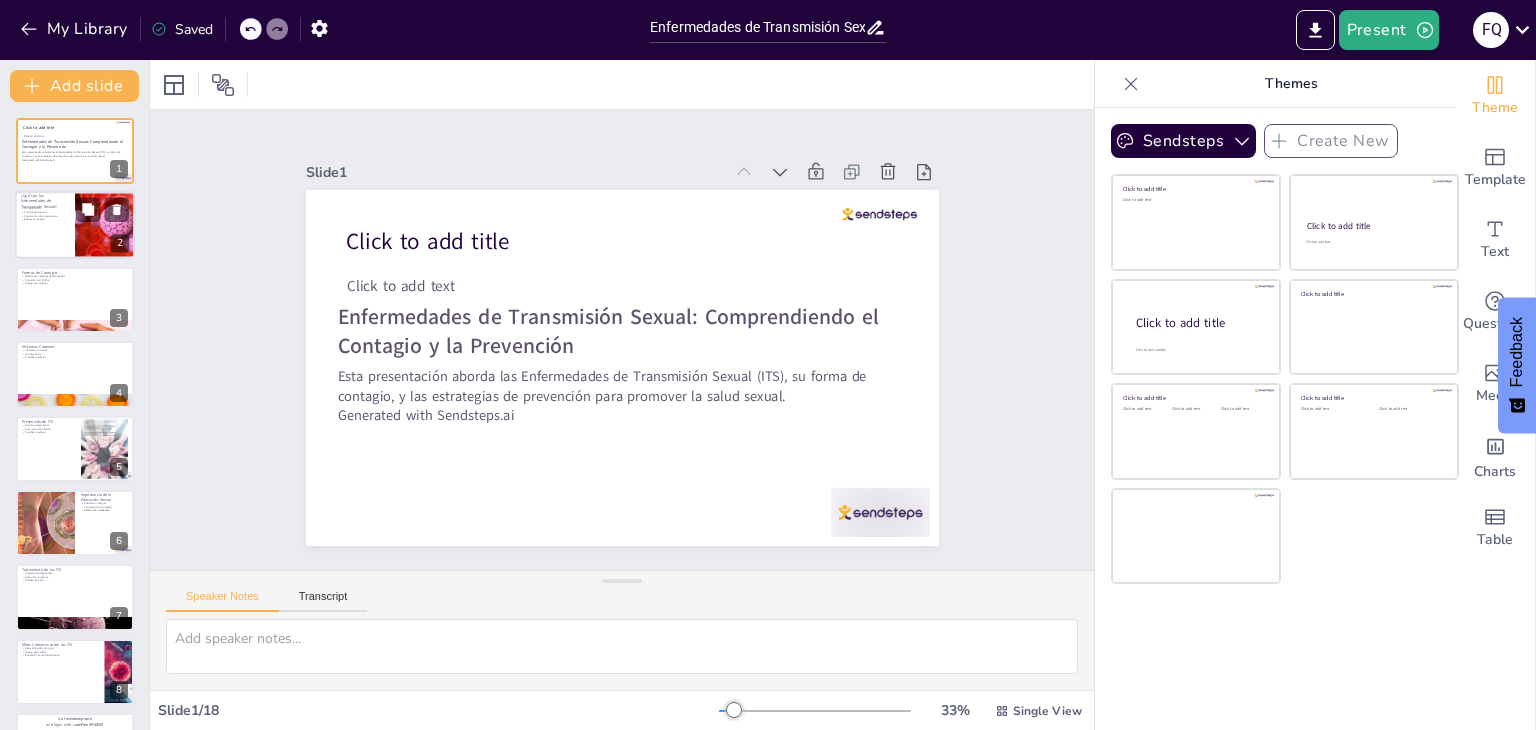 checkbox on "true" 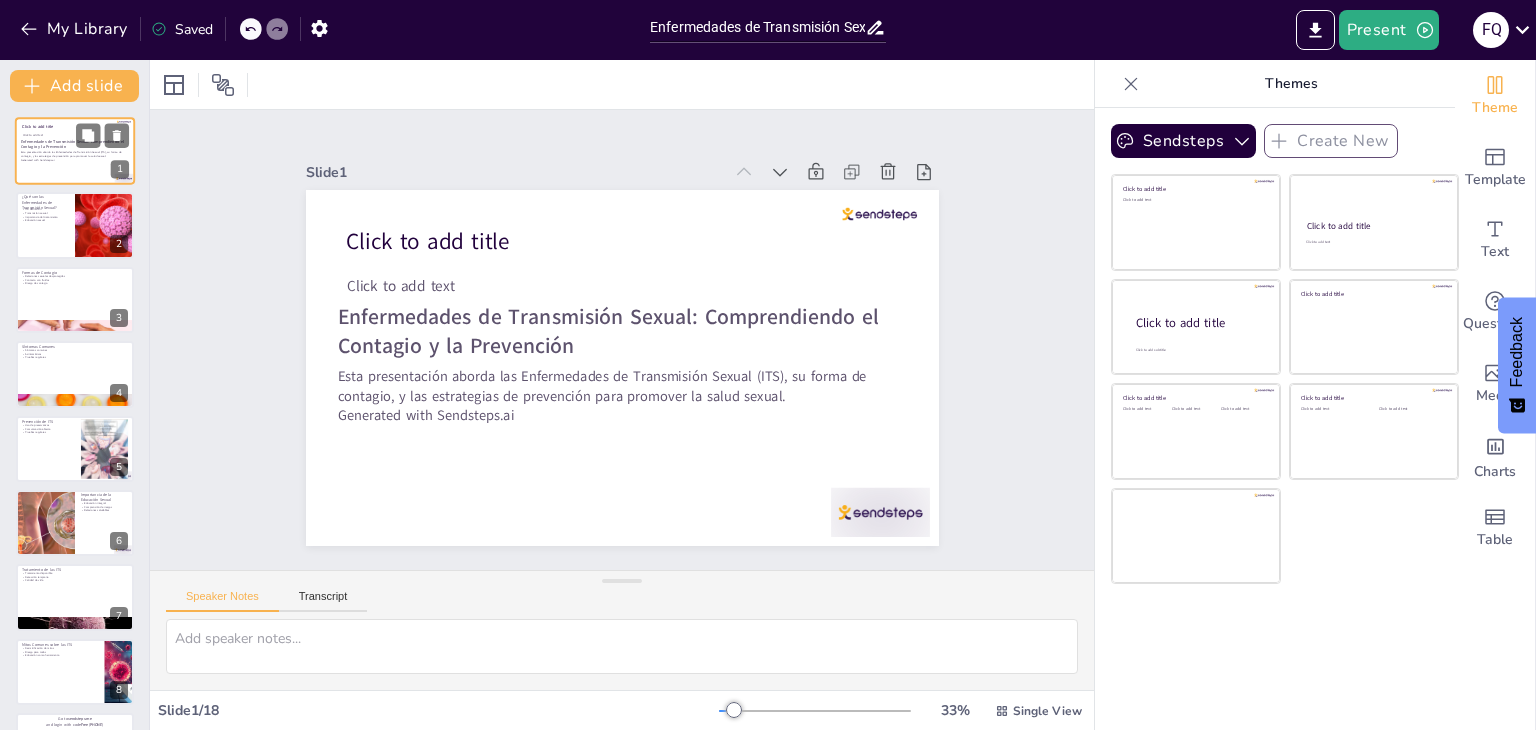 checkbox on "true" 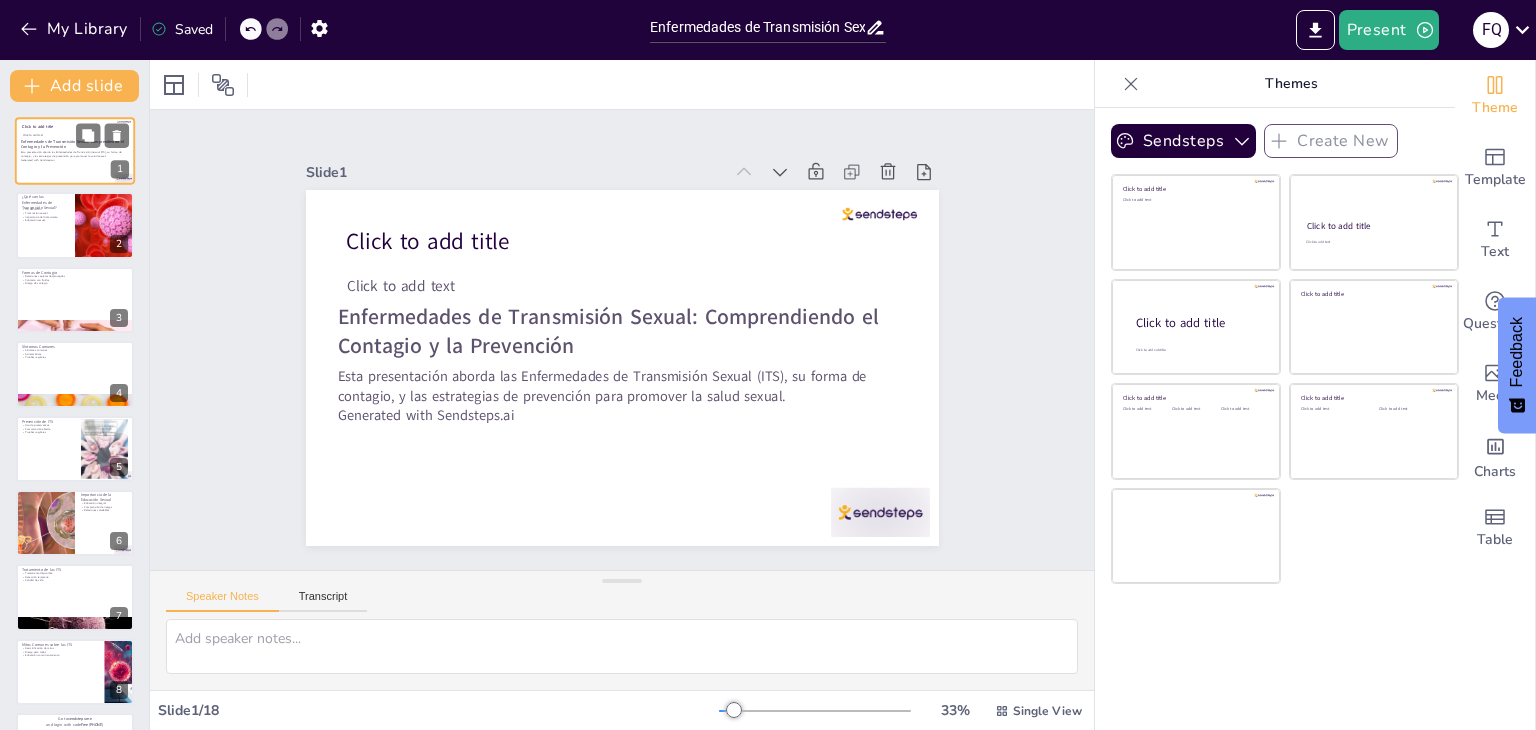 checkbox on "true" 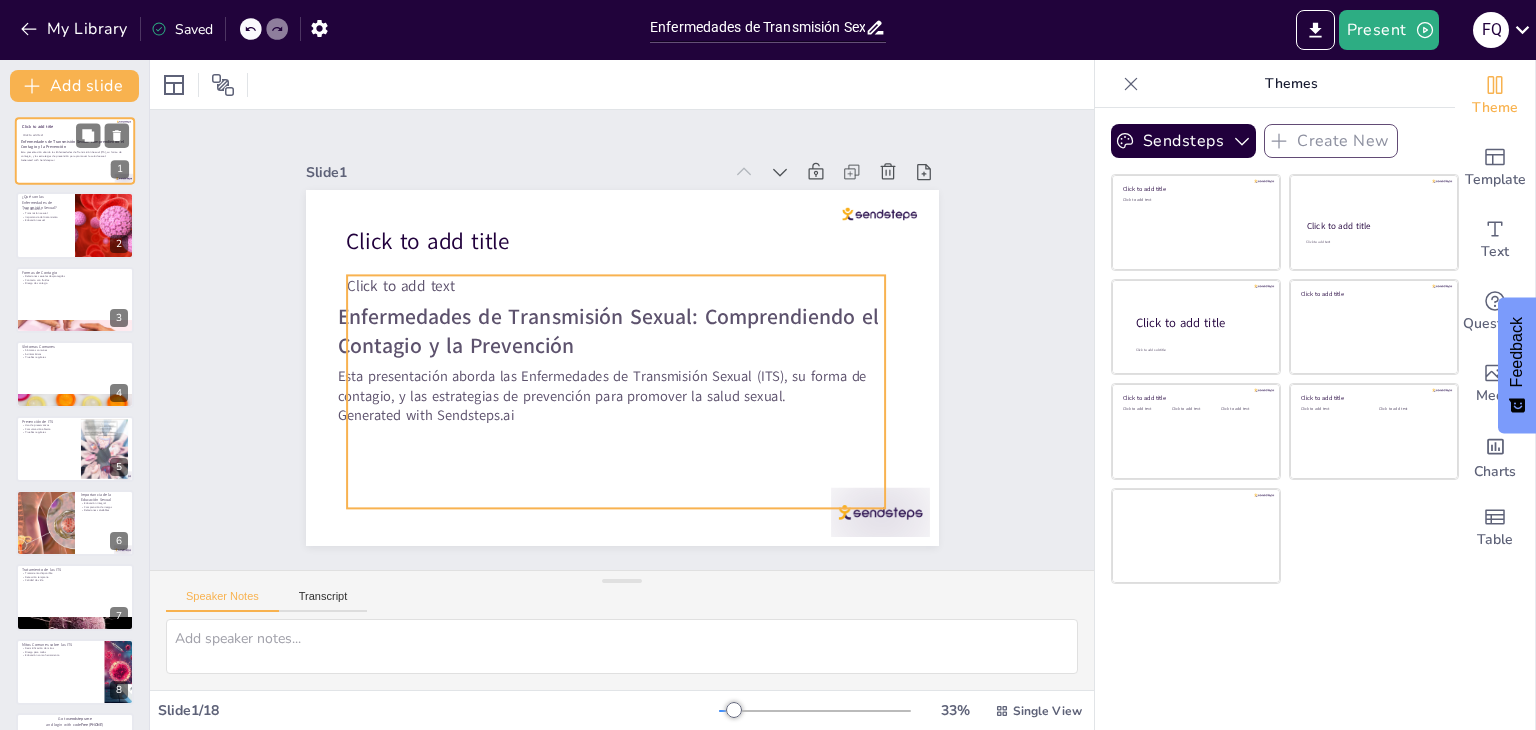 click on "Click to add text" at bounding box center (74, 156) 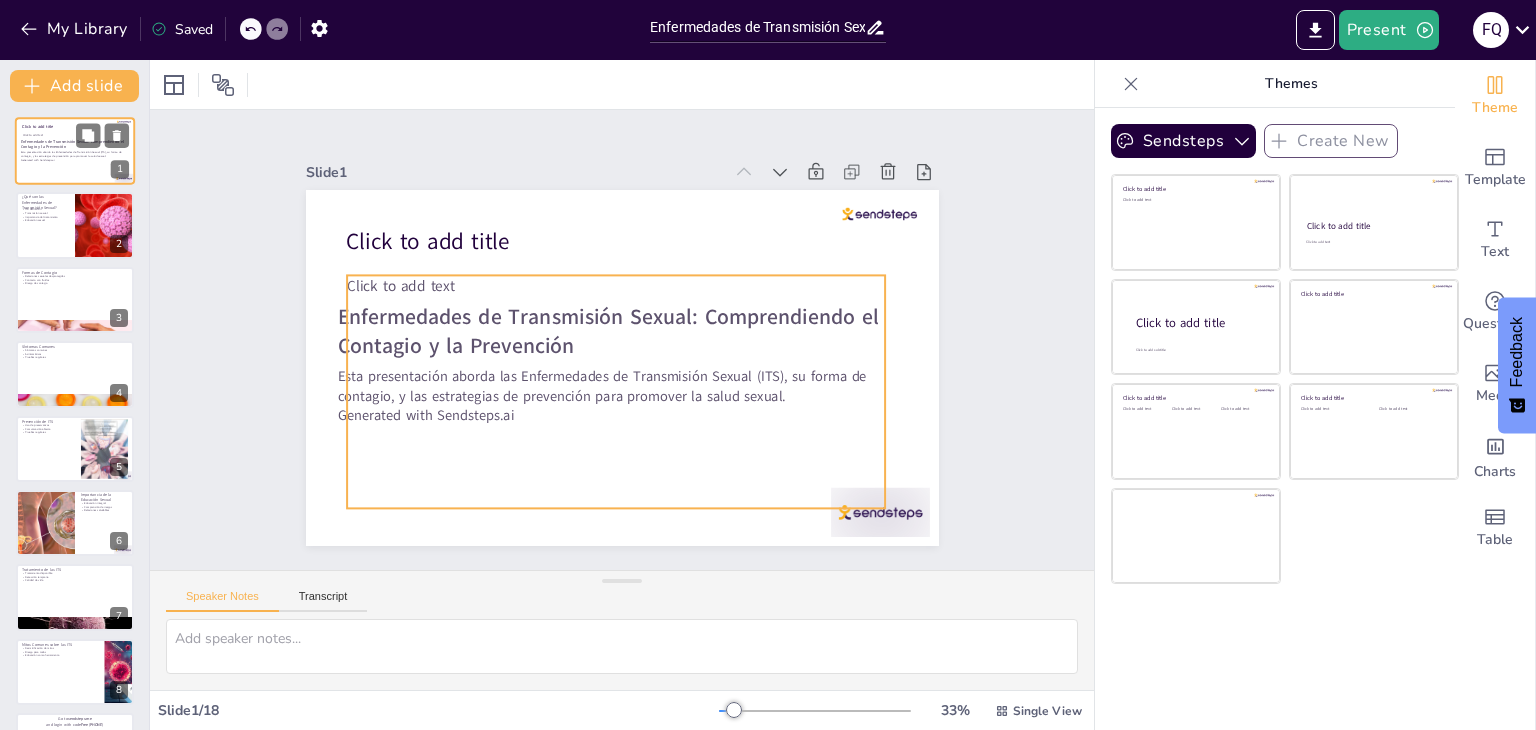 checkbox on "true" 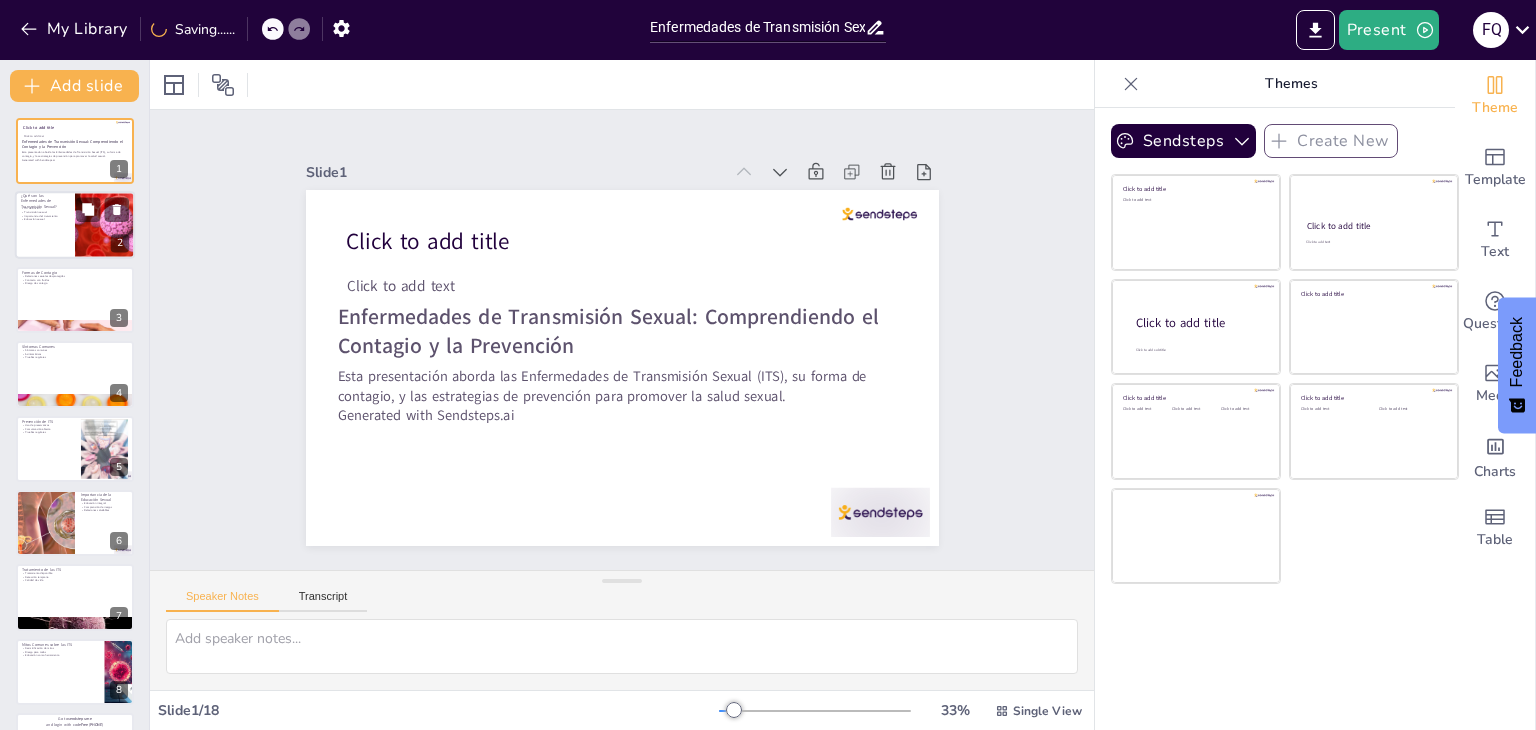 checkbox on "true" 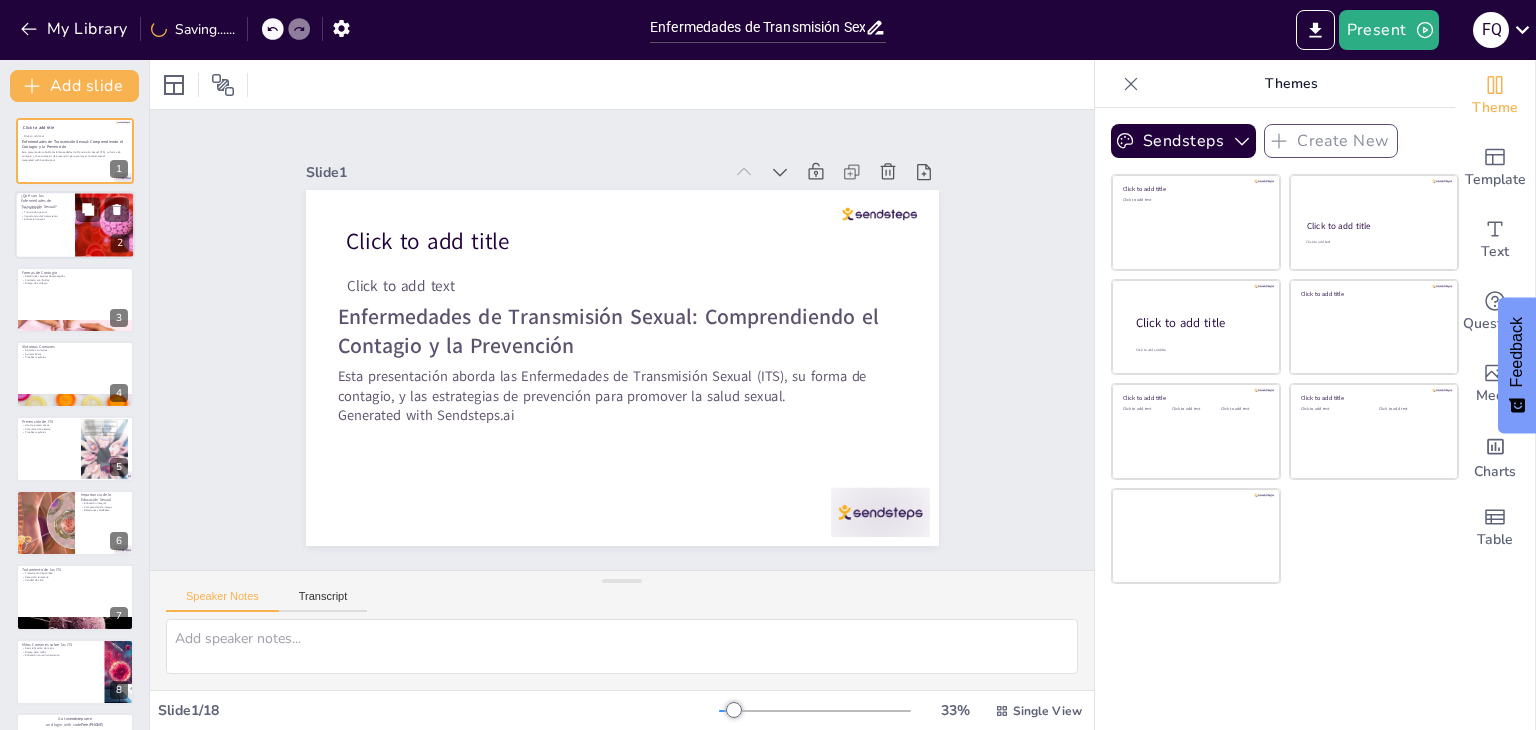 checkbox on "true" 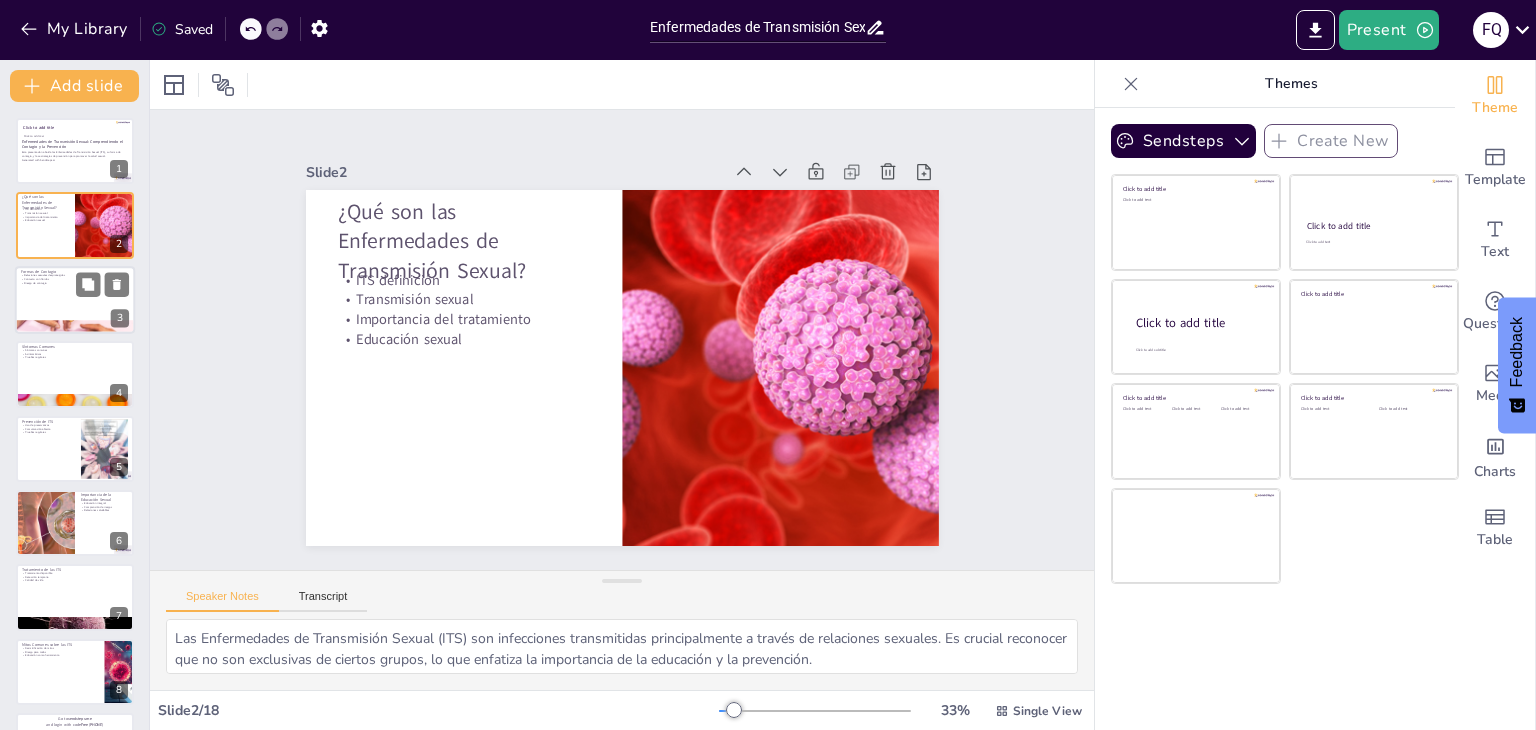 click at bounding box center (75, 300) 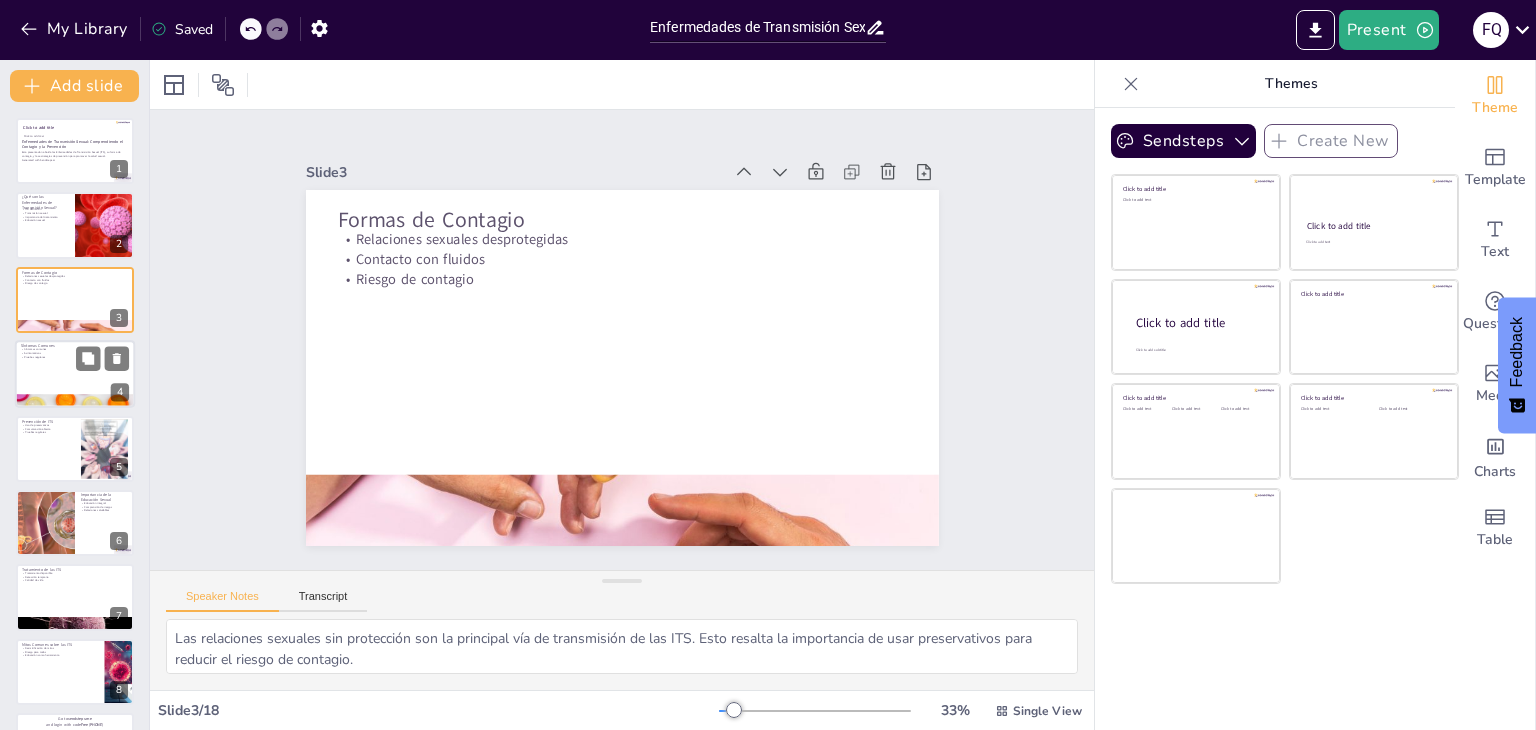 click on "Síntomas comunes" at bounding box center [75, 350] 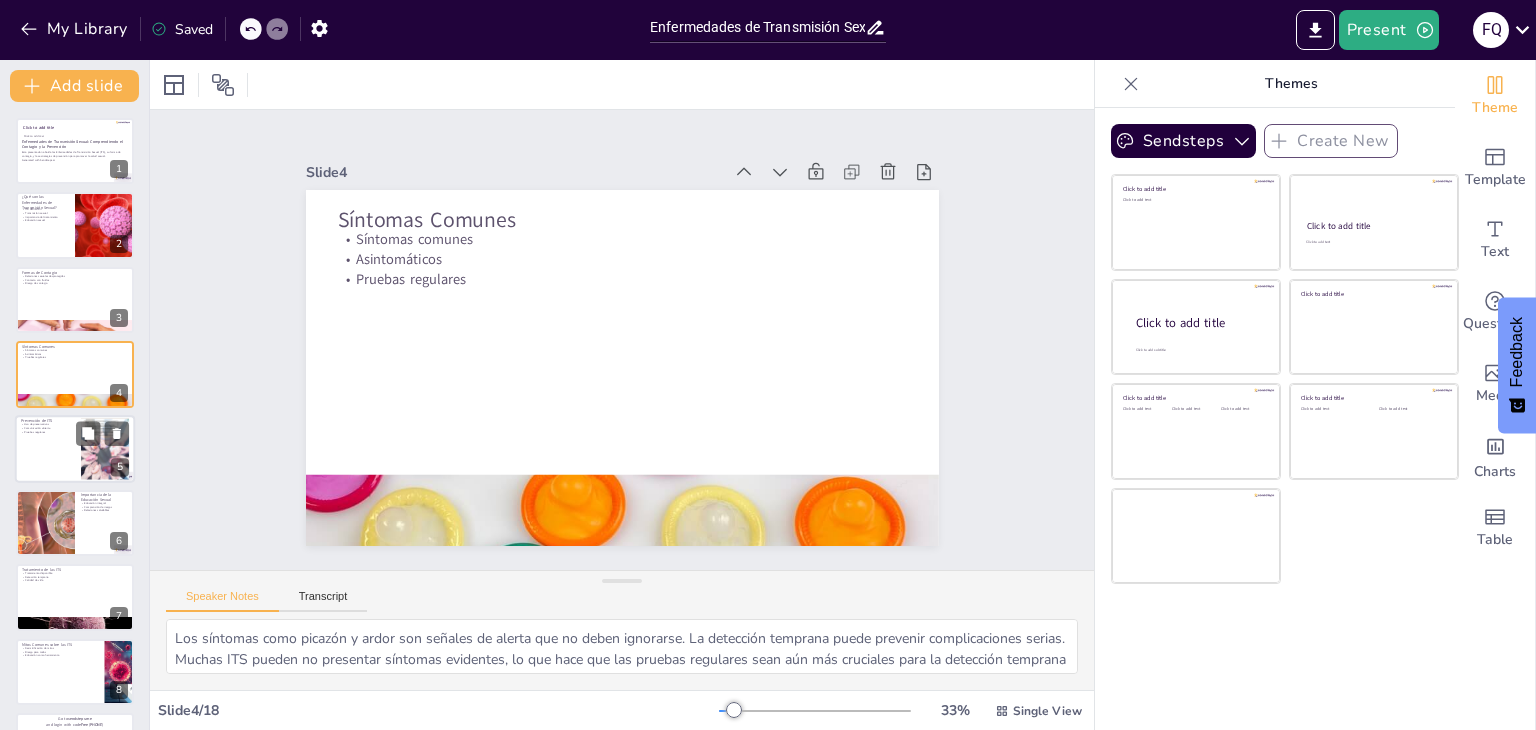 click at bounding box center [75, 449] 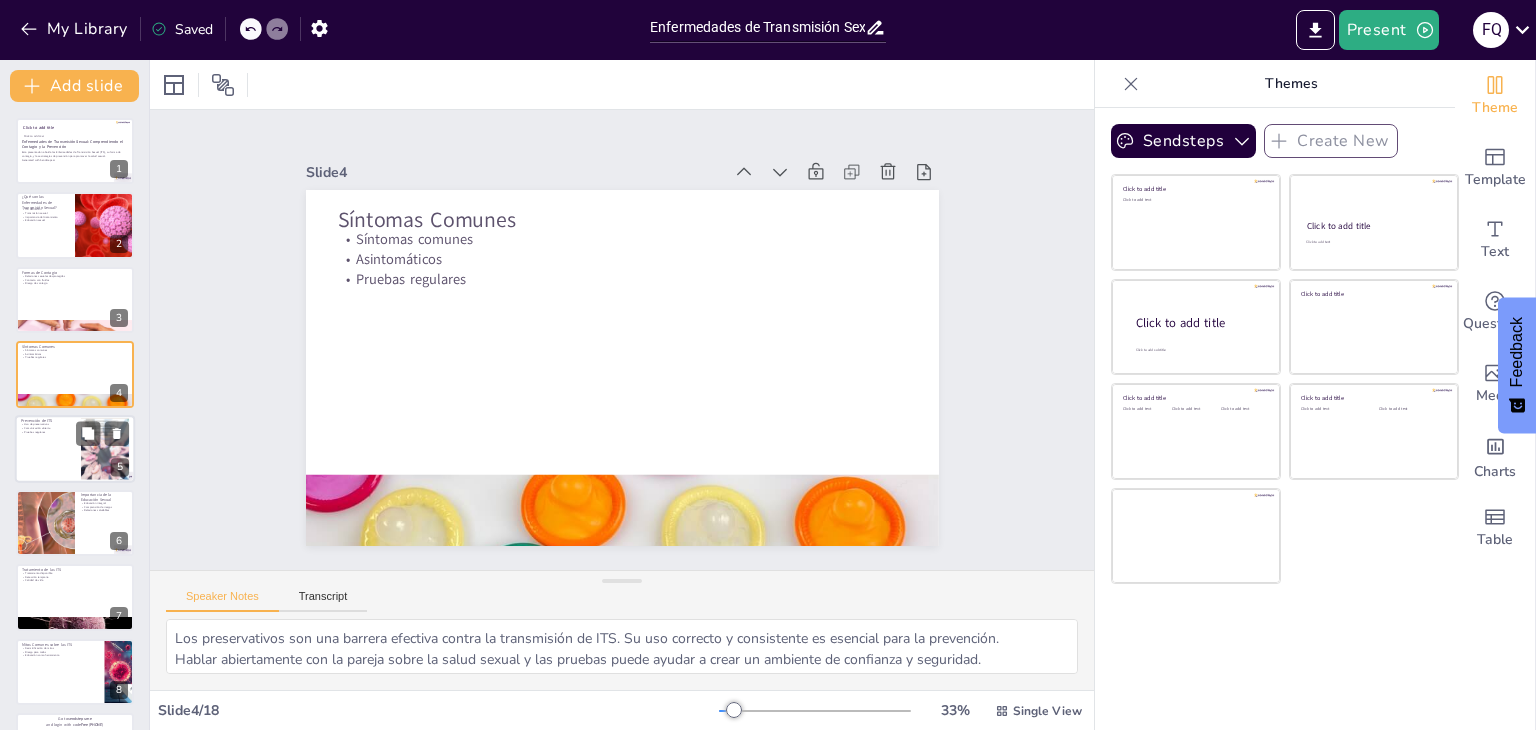 scroll, scrollTop: 32, scrollLeft: 0, axis: vertical 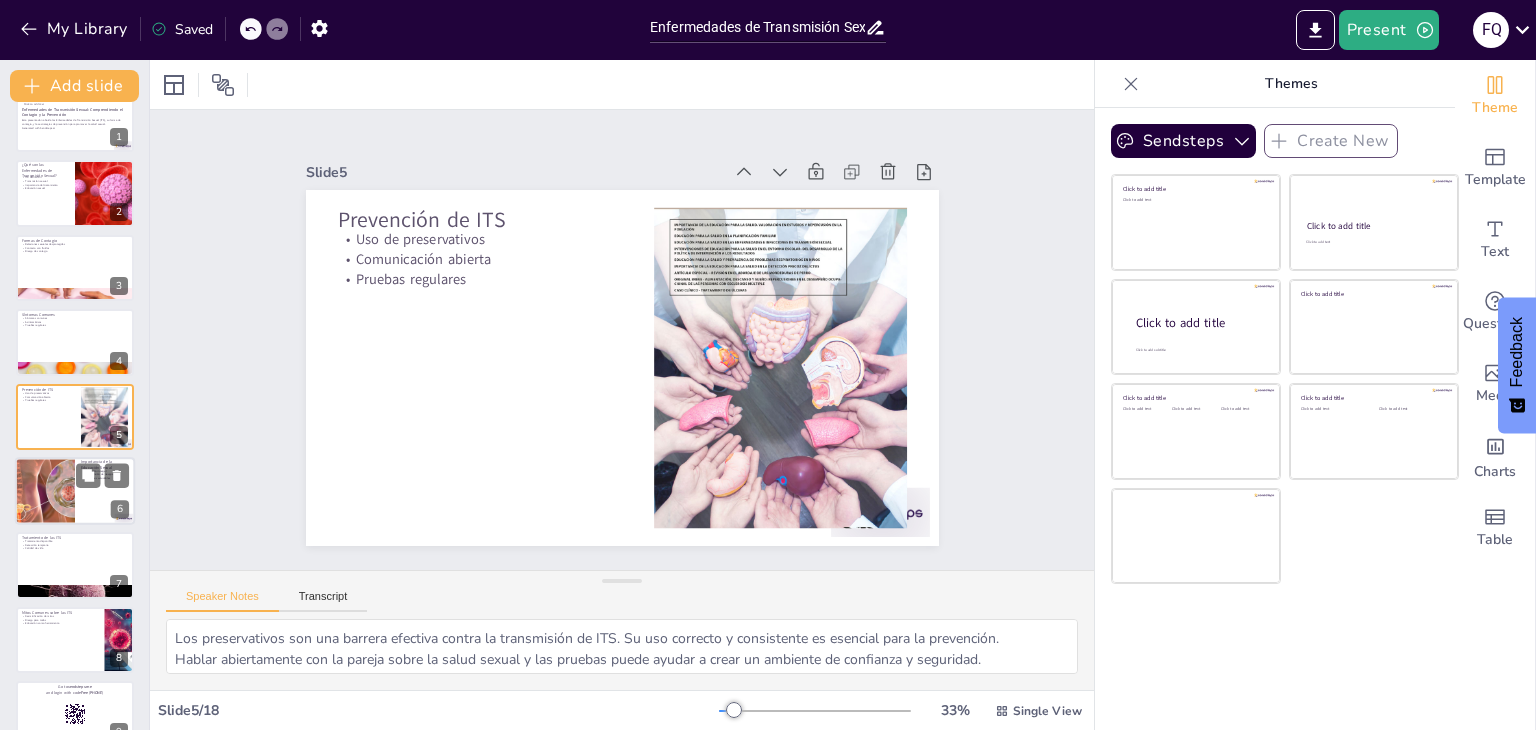 click at bounding box center [45, 491] 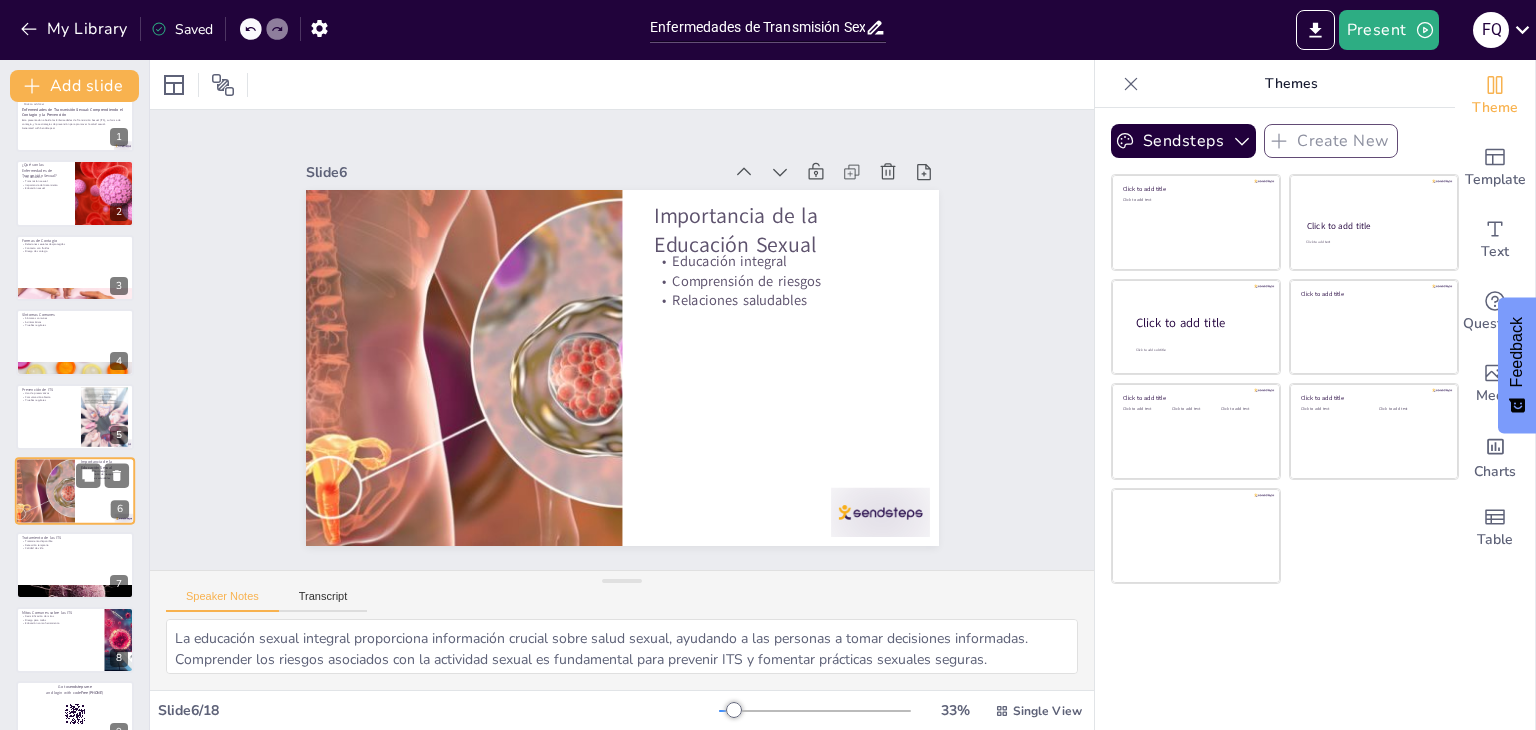 scroll, scrollTop: 107, scrollLeft: 0, axis: vertical 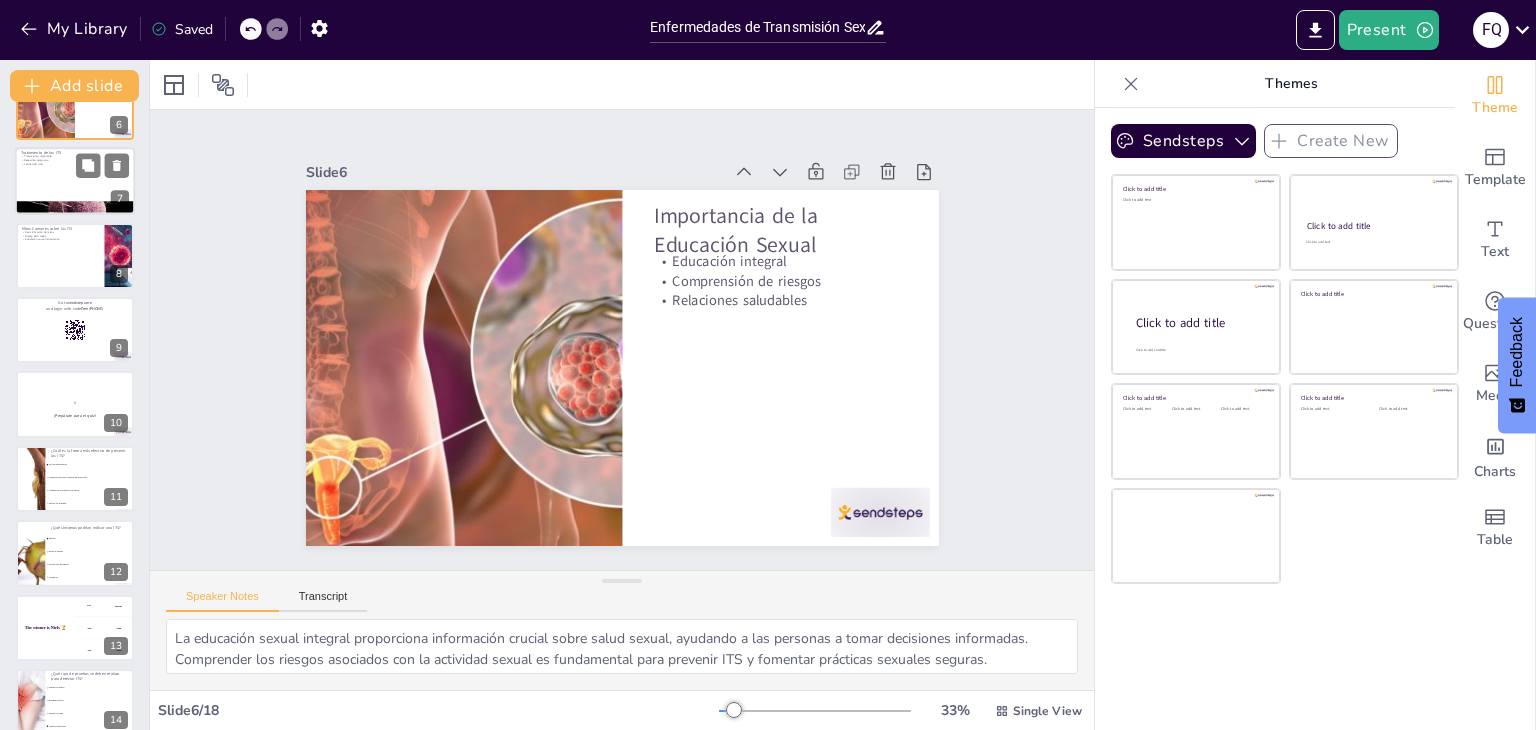 click at bounding box center (75, 182) 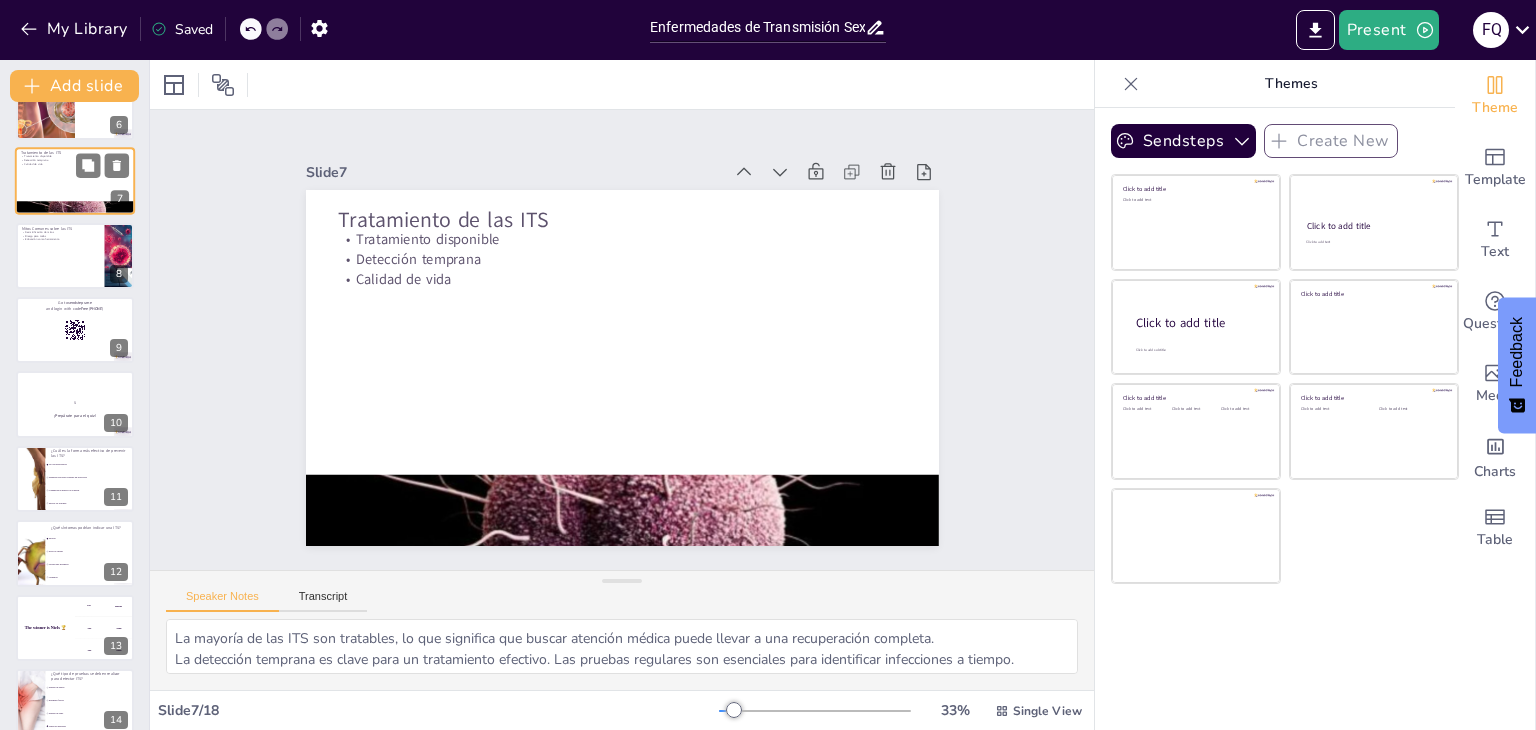 scroll, scrollTop: 181, scrollLeft: 0, axis: vertical 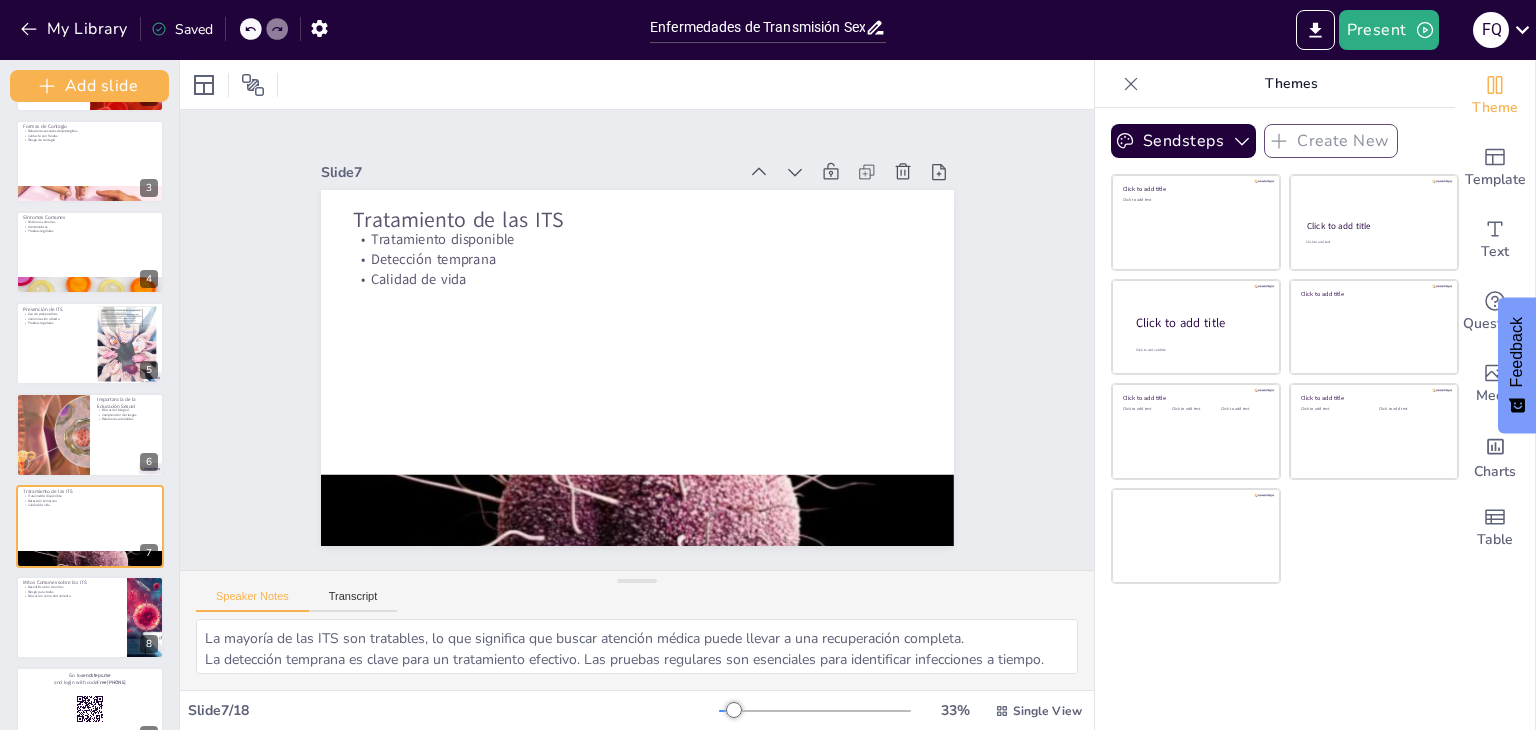 drag, startPoint x: 148, startPoint y: 321, endPoint x: 164, endPoint y: 381, distance: 62.0967 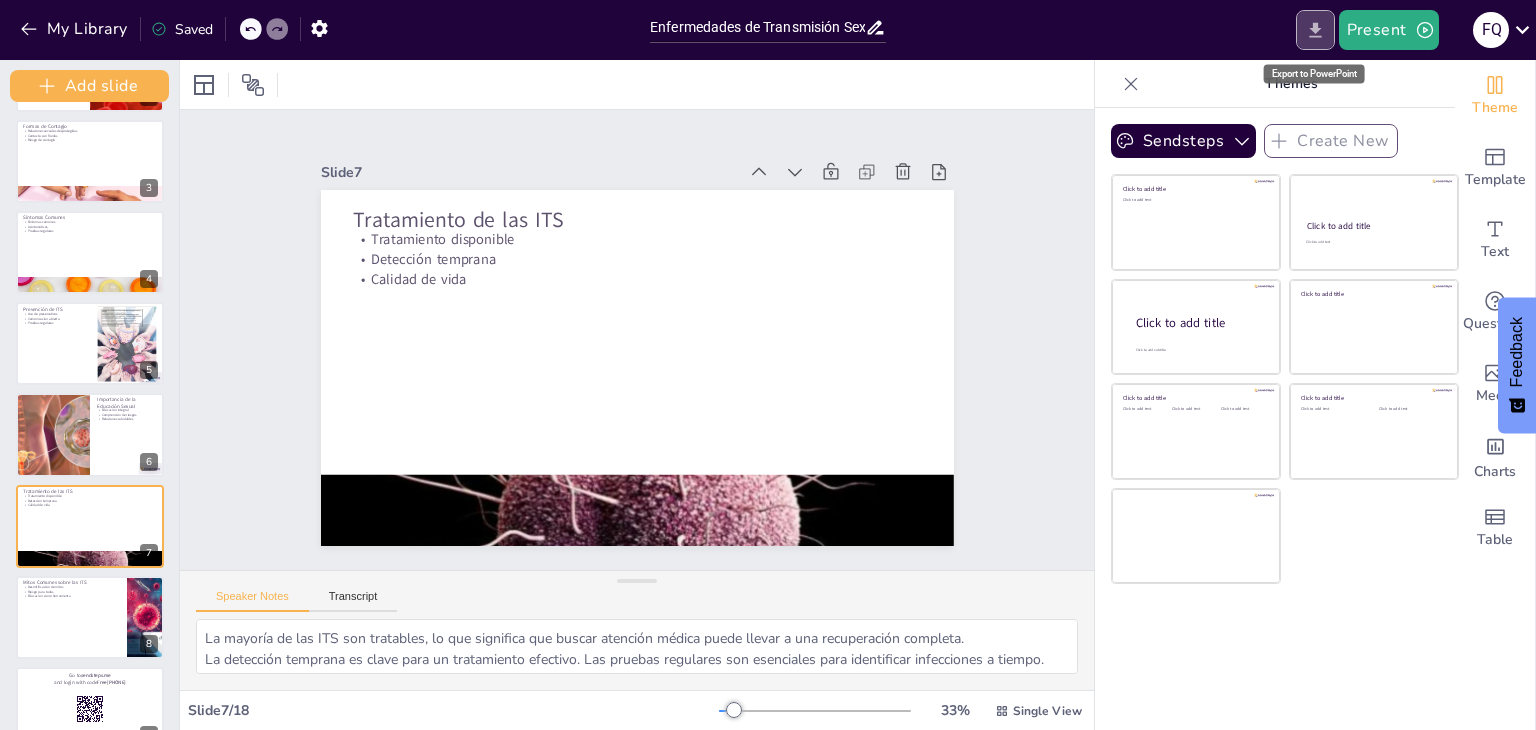 click at bounding box center [1315, 30] 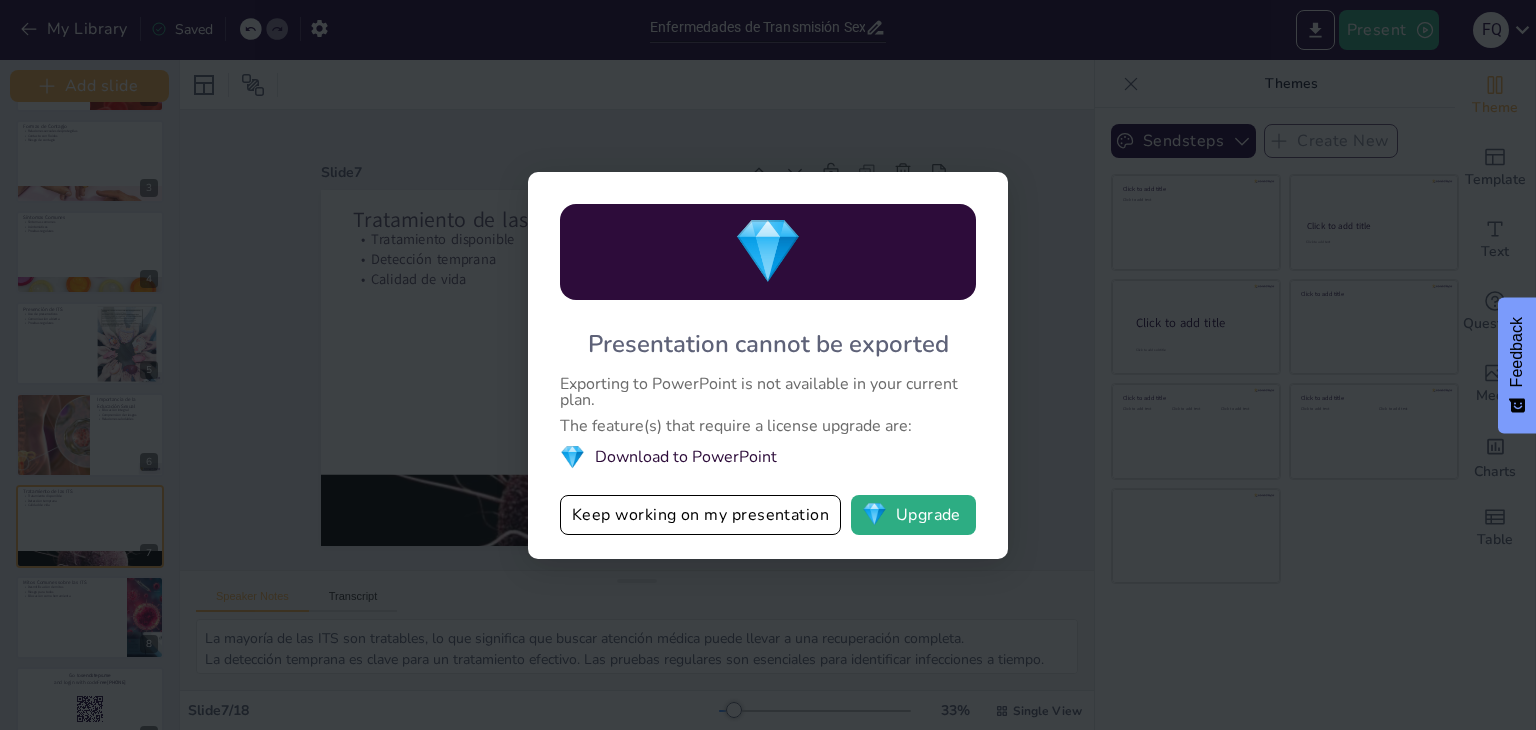drag, startPoint x: 1322, startPoint y: 27, endPoint x: 946, endPoint y: 489, distance: 595.66766 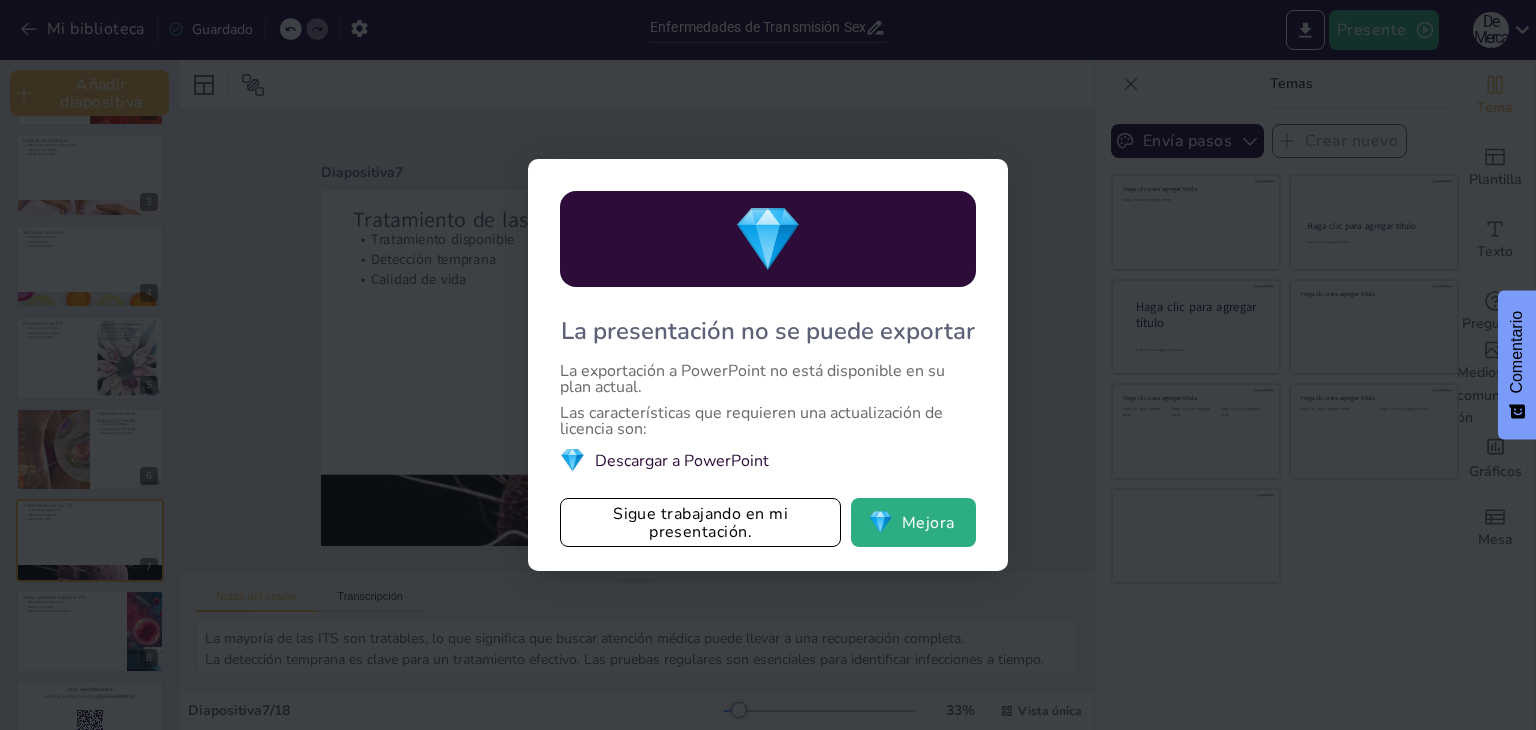 click on "💎 La presentación no se puede exportar La exportación a PowerPoint no está disponible en su plan actual. Las características que requieren una actualización de licencia son: 💎 Descargar a PowerPoint Sigue trabajando en mi presentación. 💎 Mejora" at bounding box center [768, 365] 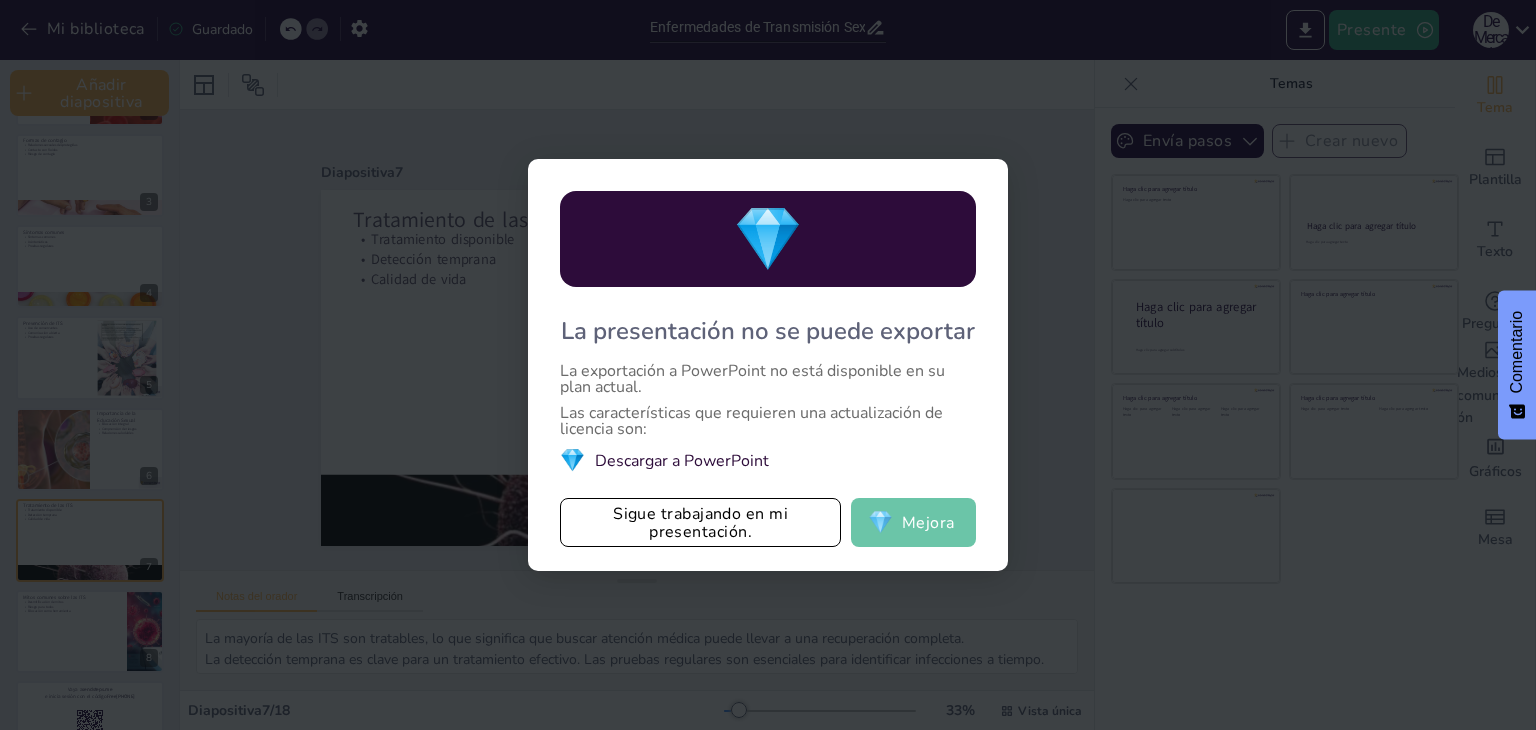 click on "Mejora" at bounding box center (928, 523) 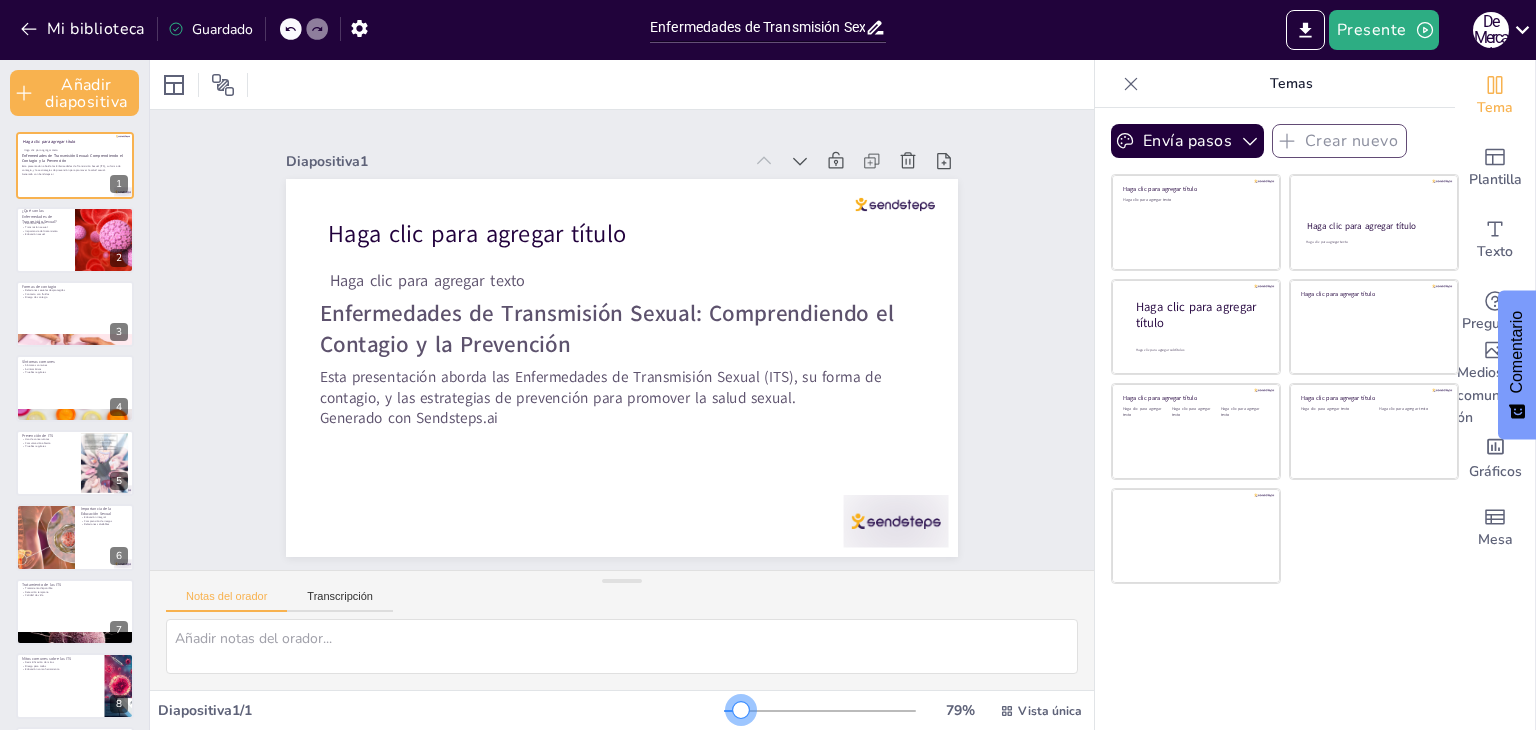 drag, startPoint x: 732, startPoint y: 713, endPoint x: 728, endPoint y: 701, distance: 12.649111 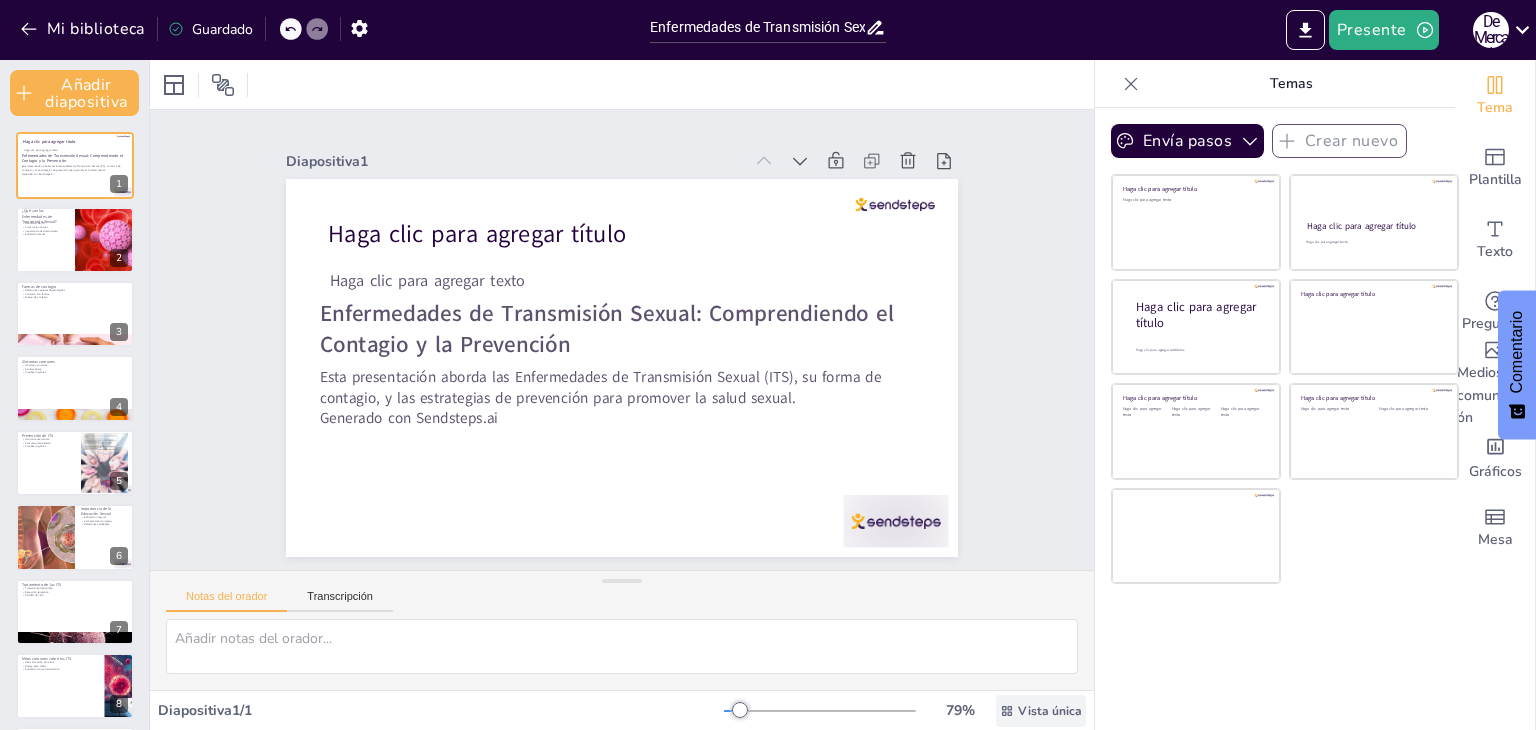 click on "Vista única" at bounding box center [1050, 711] 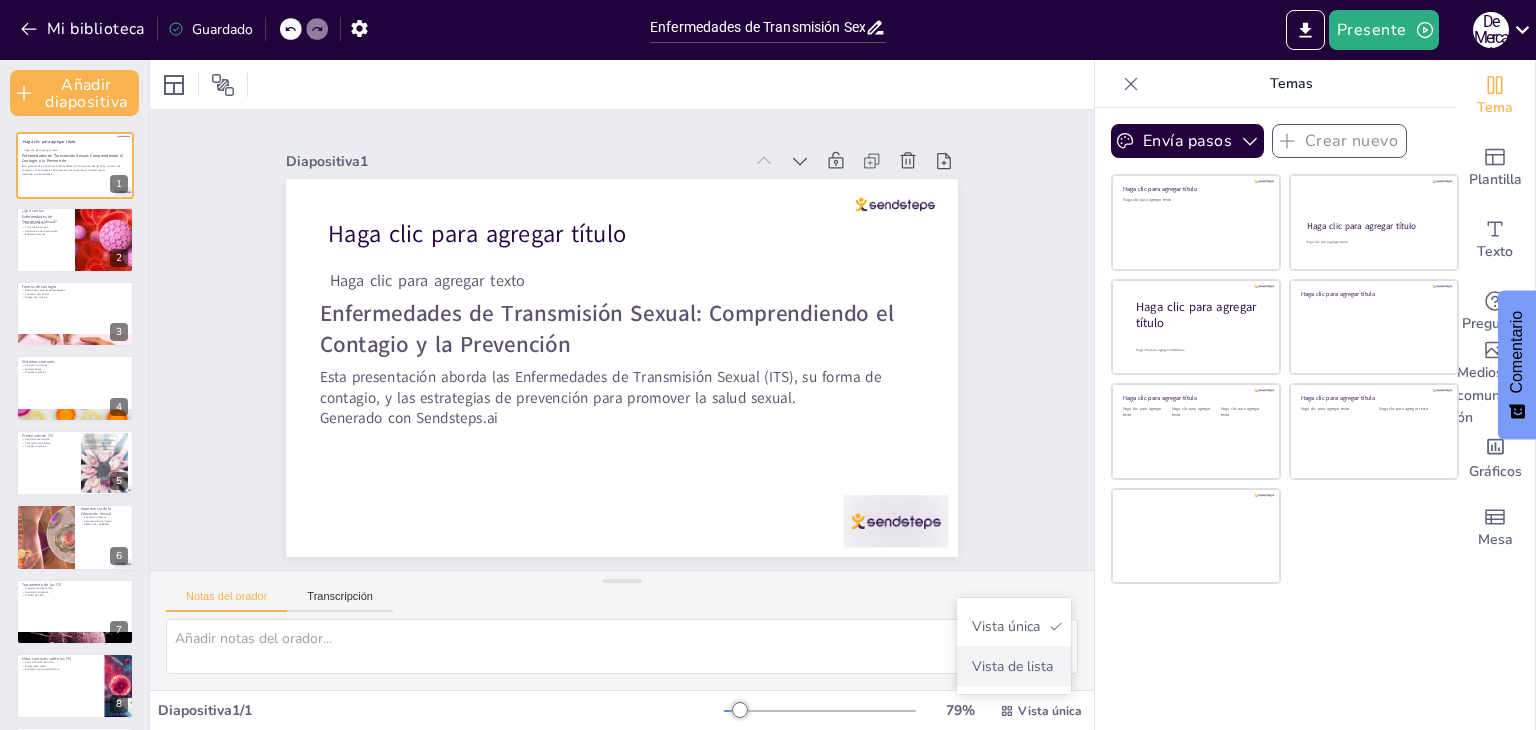 click on "Vista de lista" at bounding box center (1012, 666) 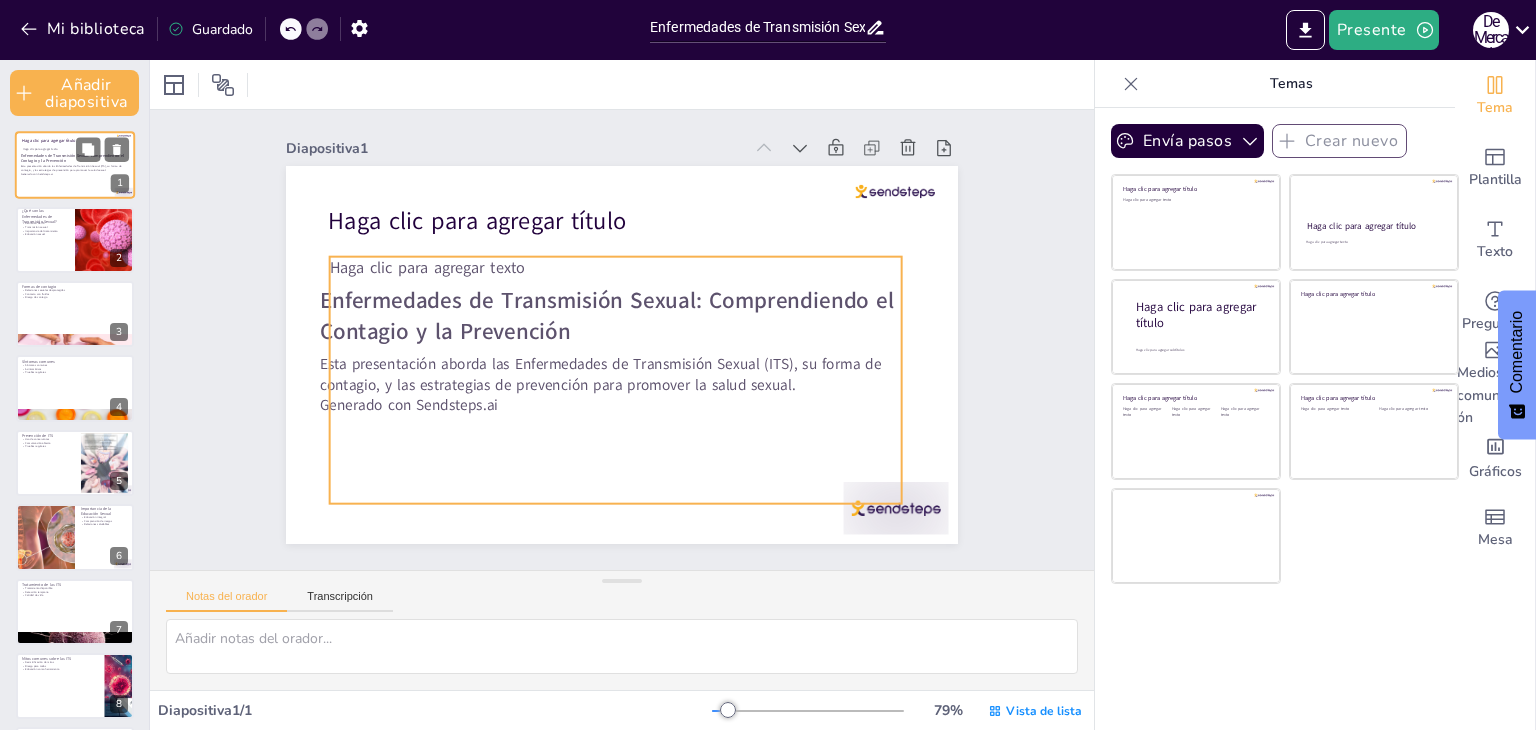click on "Haga clic para agregar texto" at bounding box center [74, 170] 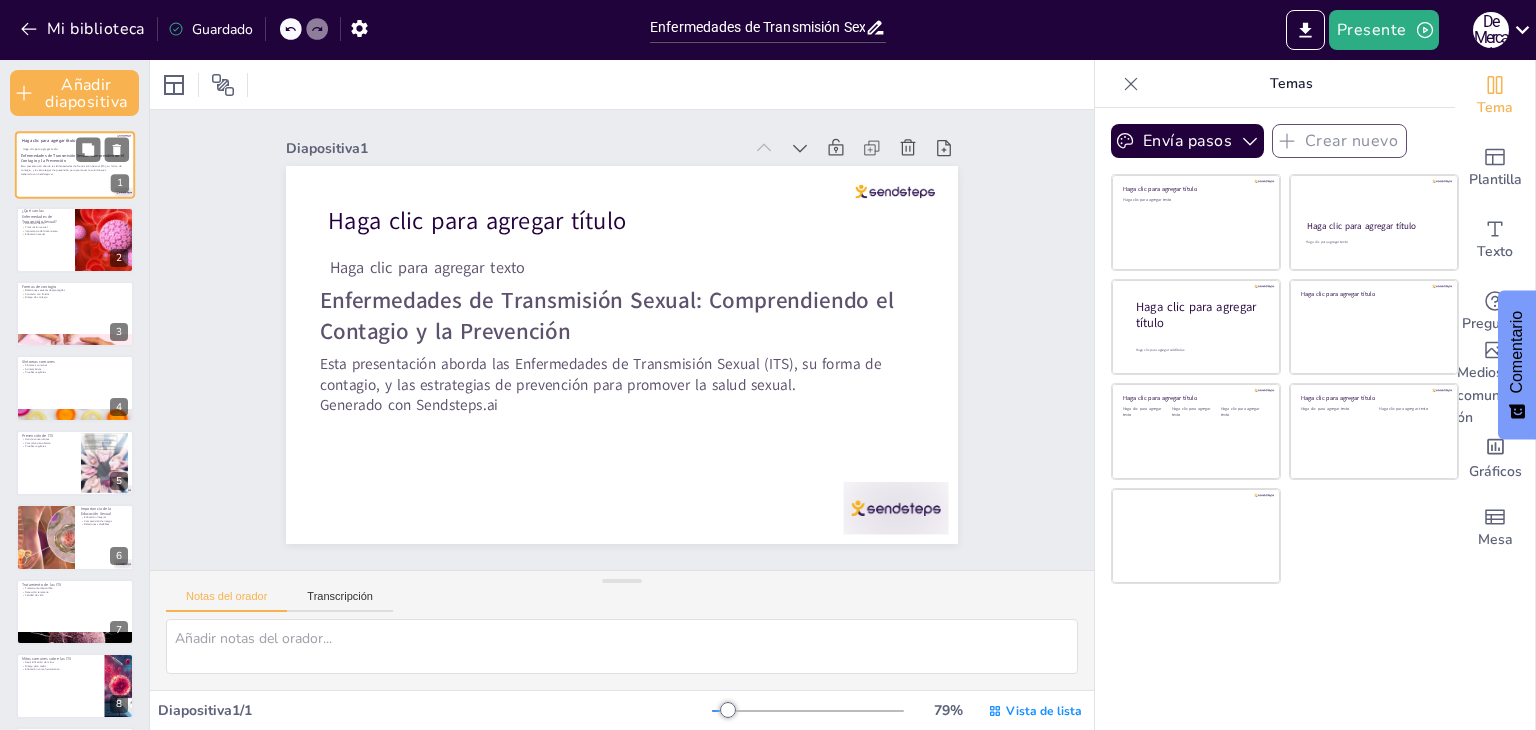 scroll, scrollTop: 15, scrollLeft: 0, axis: vertical 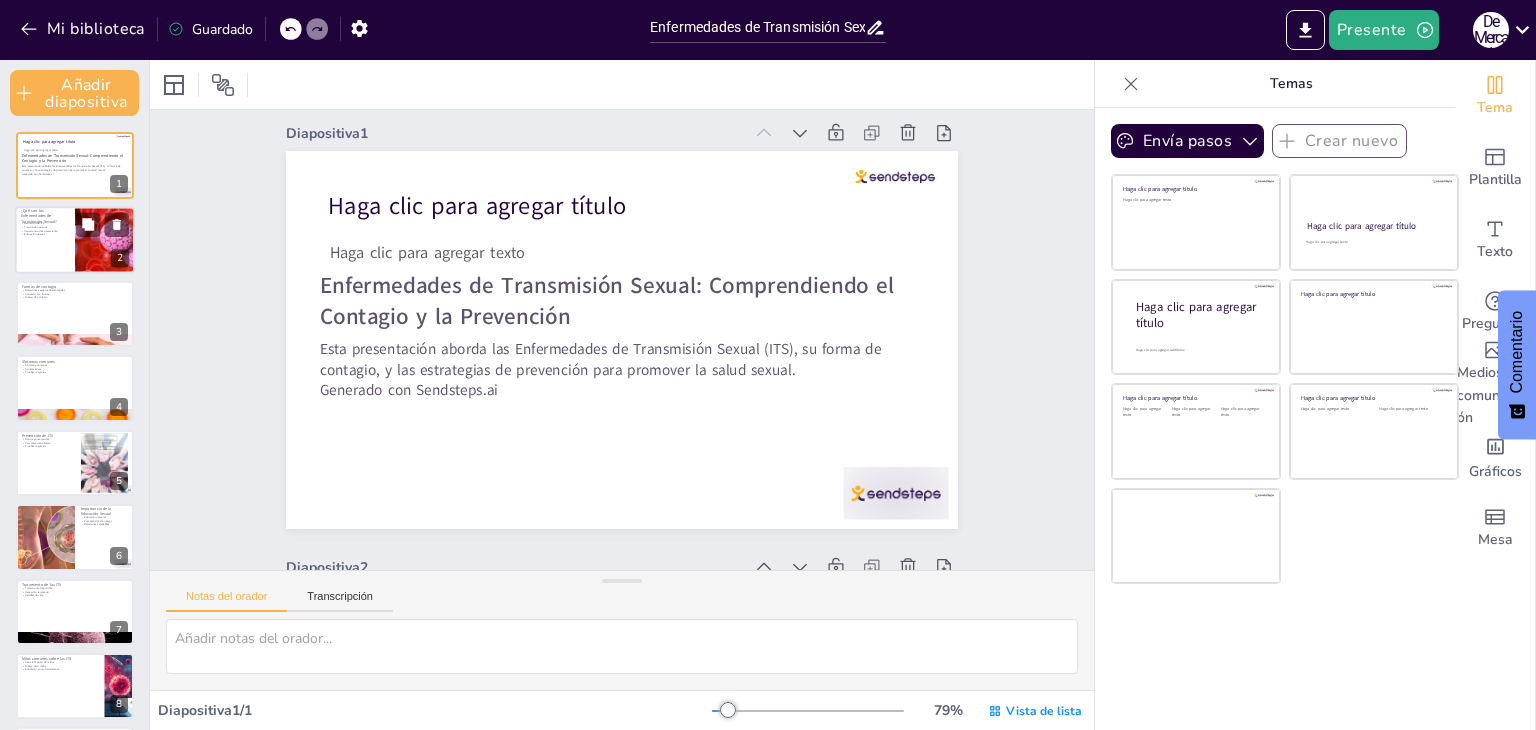 click at bounding box center (75, 240) 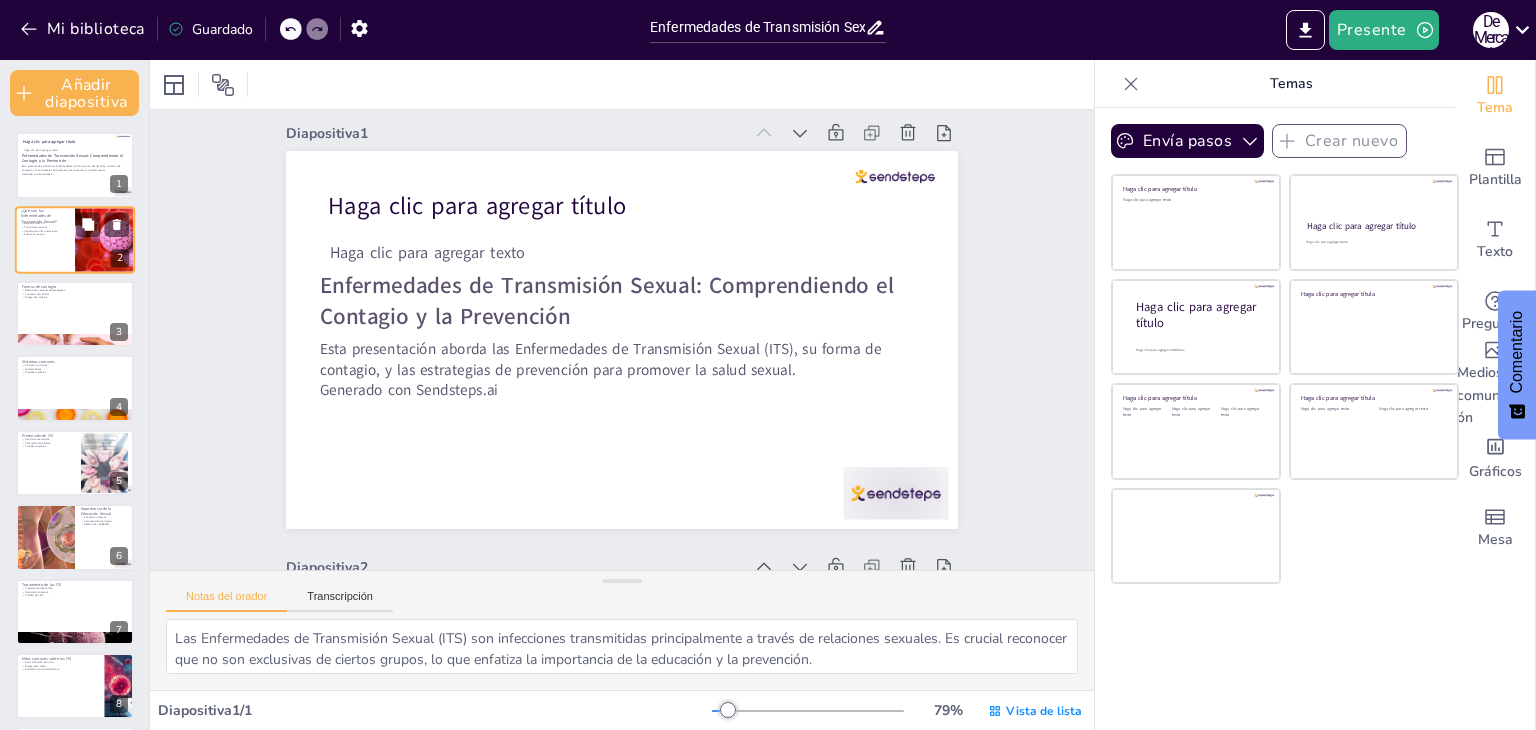 scroll, scrollTop: 449, scrollLeft: 0, axis: vertical 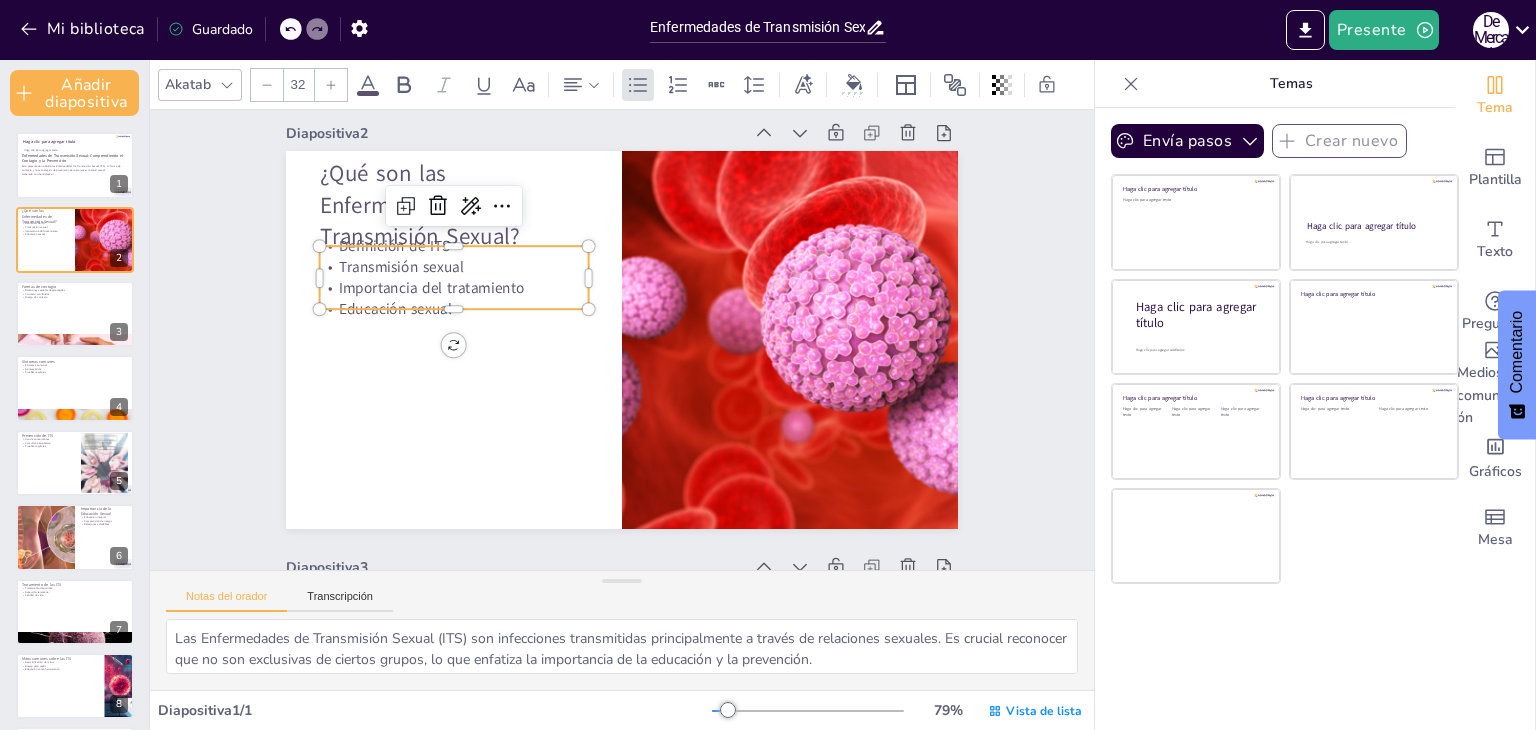 click on "Transmisión sexual" at bounding box center (401, 267) 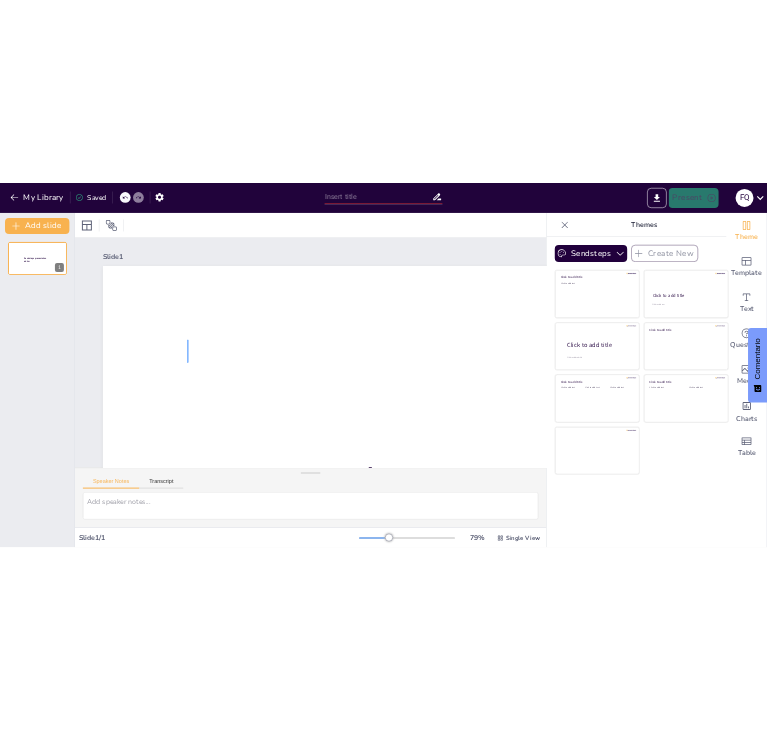 scroll, scrollTop: 0, scrollLeft: 0, axis: both 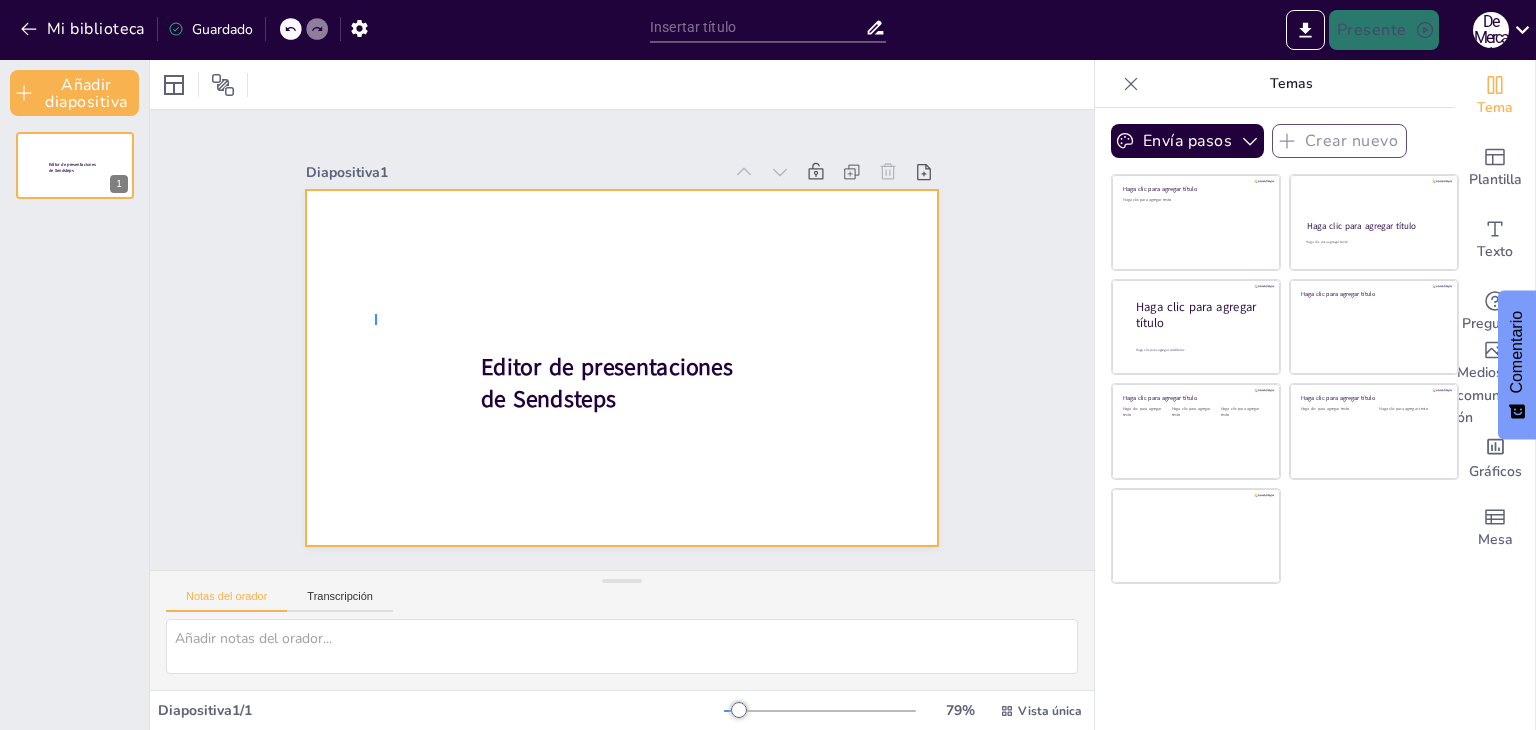 click at bounding box center [622, 368] 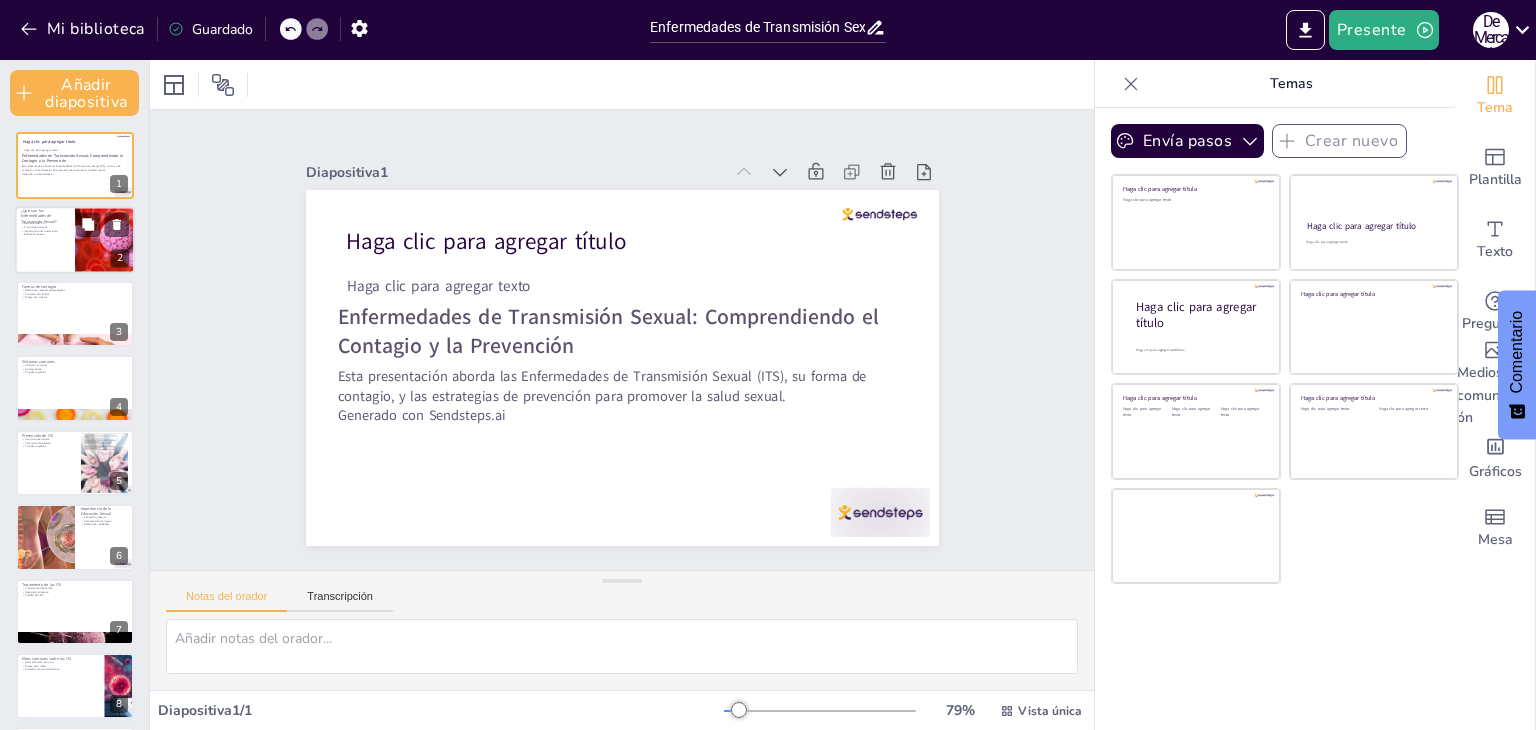 click on "Importancia del tratamiento" at bounding box center (45, 231) 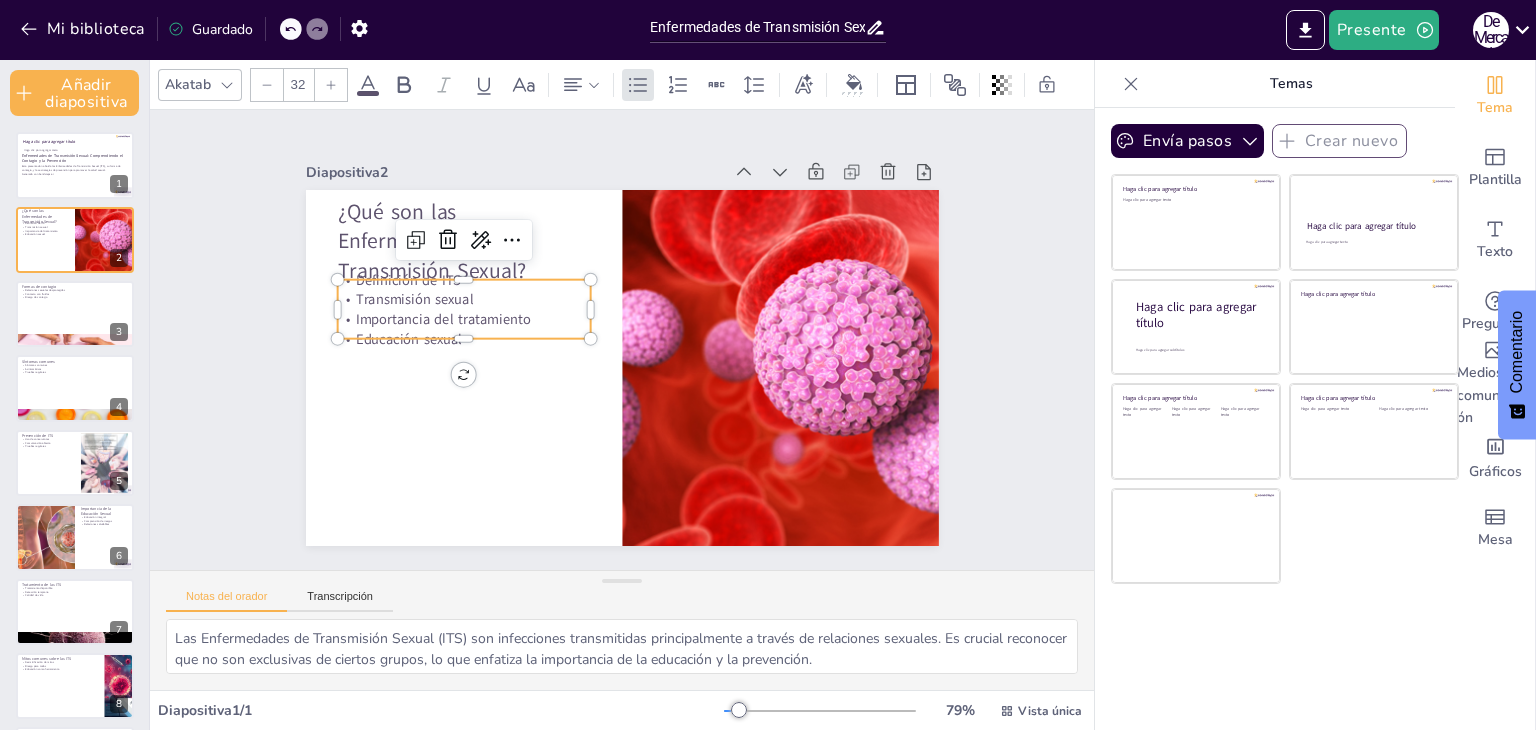 click on "Importancia del tratamiento" at bounding box center [442, 318] 